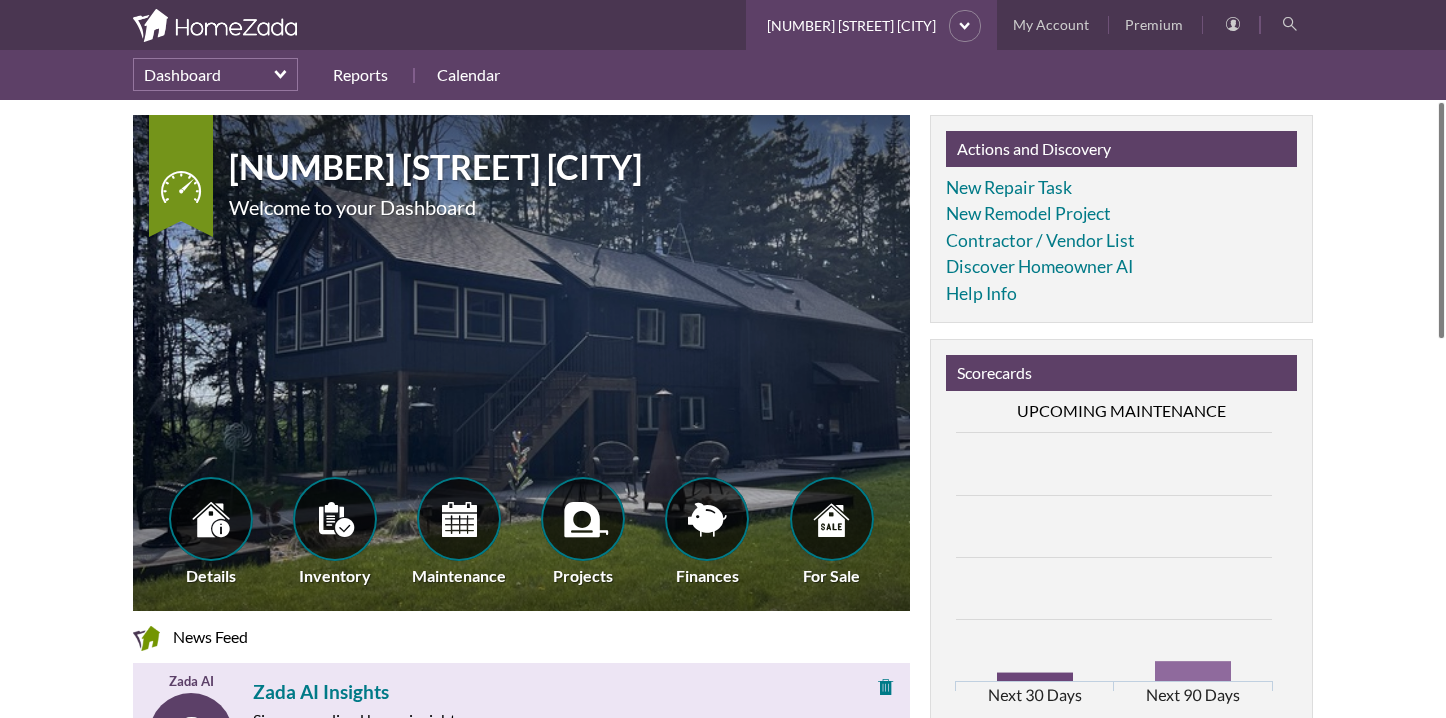 scroll, scrollTop: 0, scrollLeft: 0, axis: both 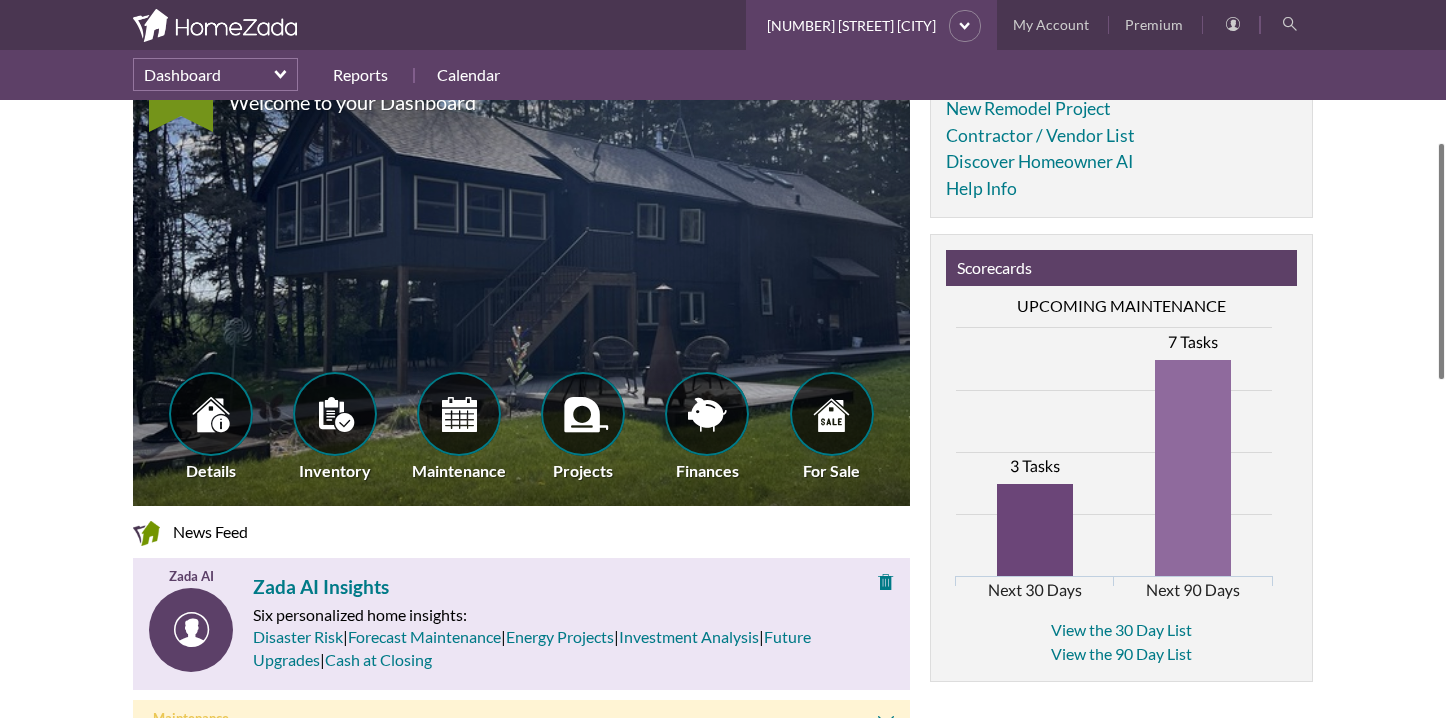 click at bounding box center (1035, 530) 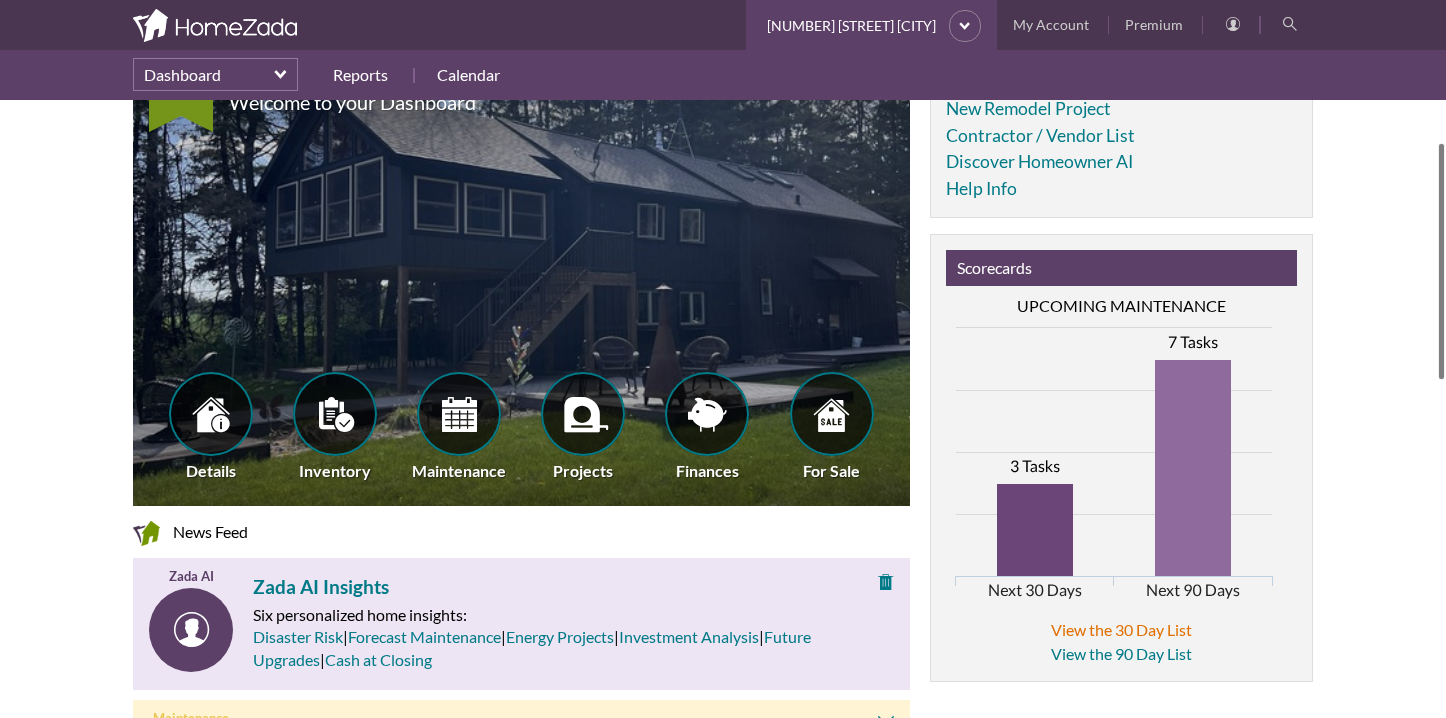 click on "View the 30 Day List" at bounding box center [1121, 629] 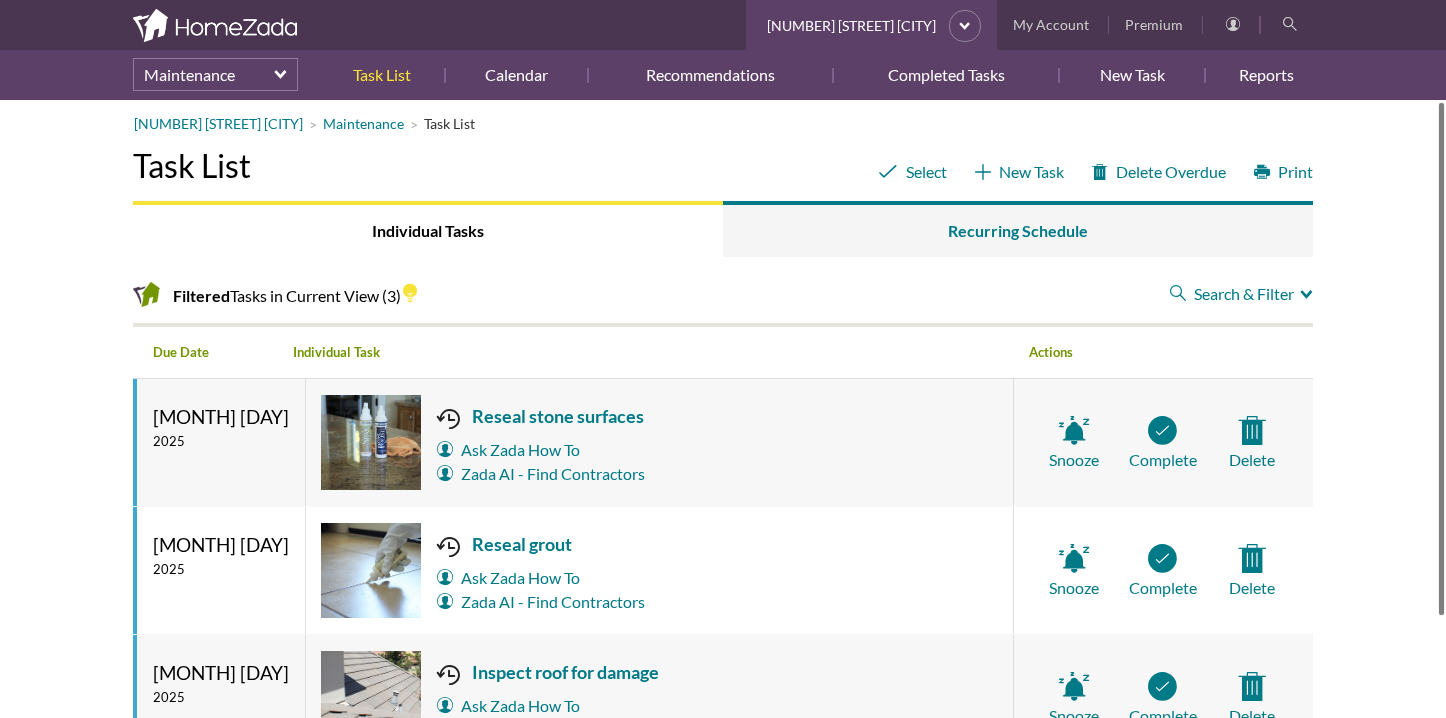 scroll, scrollTop: 0, scrollLeft: 0, axis: both 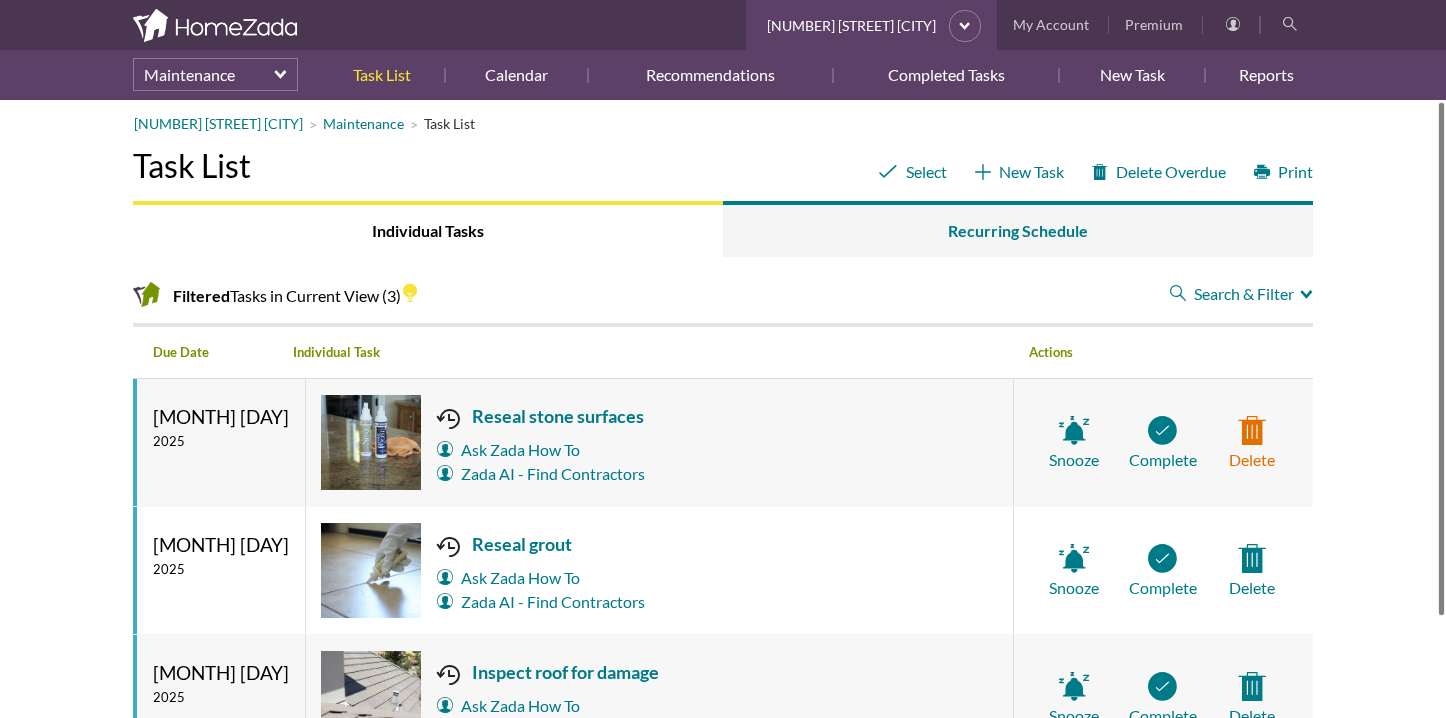 click on "Delete" at bounding box center [1252, 443] 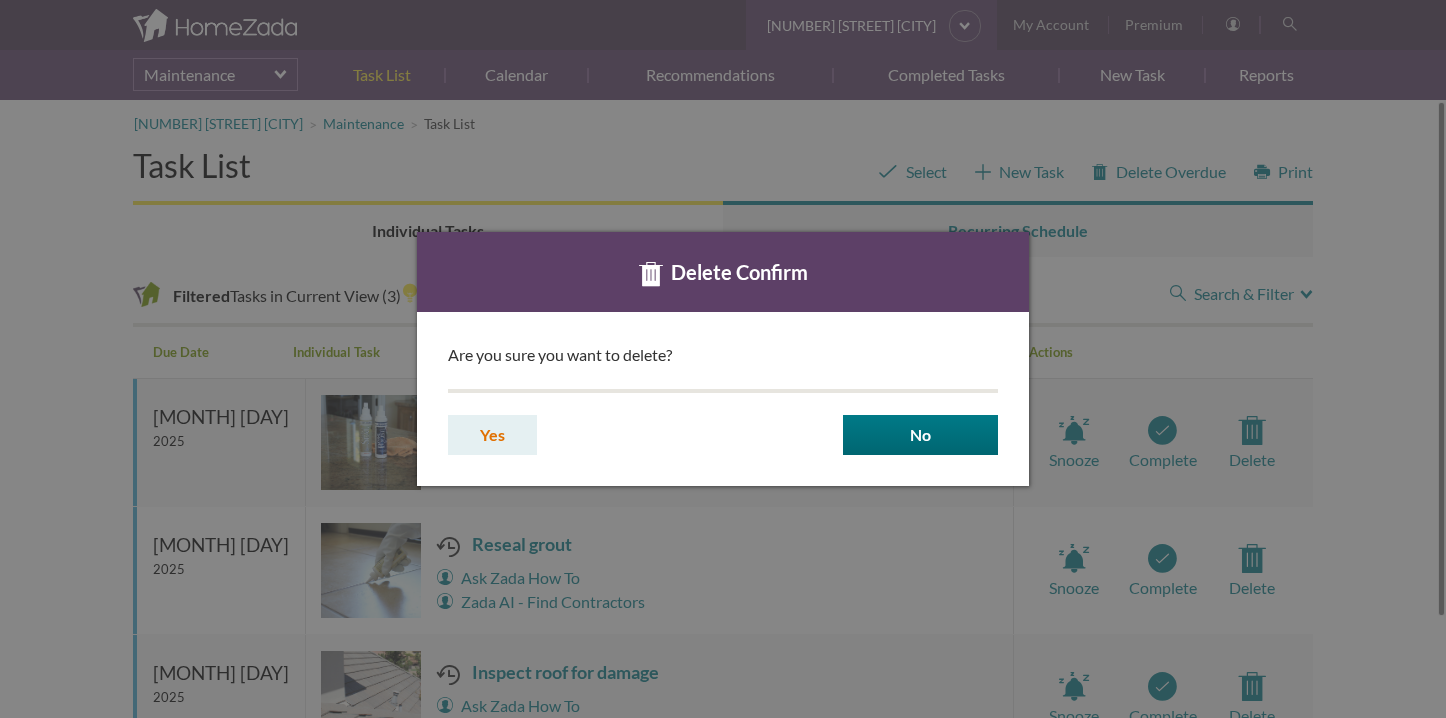 click on "Yes" at bounding box center (492, 435) 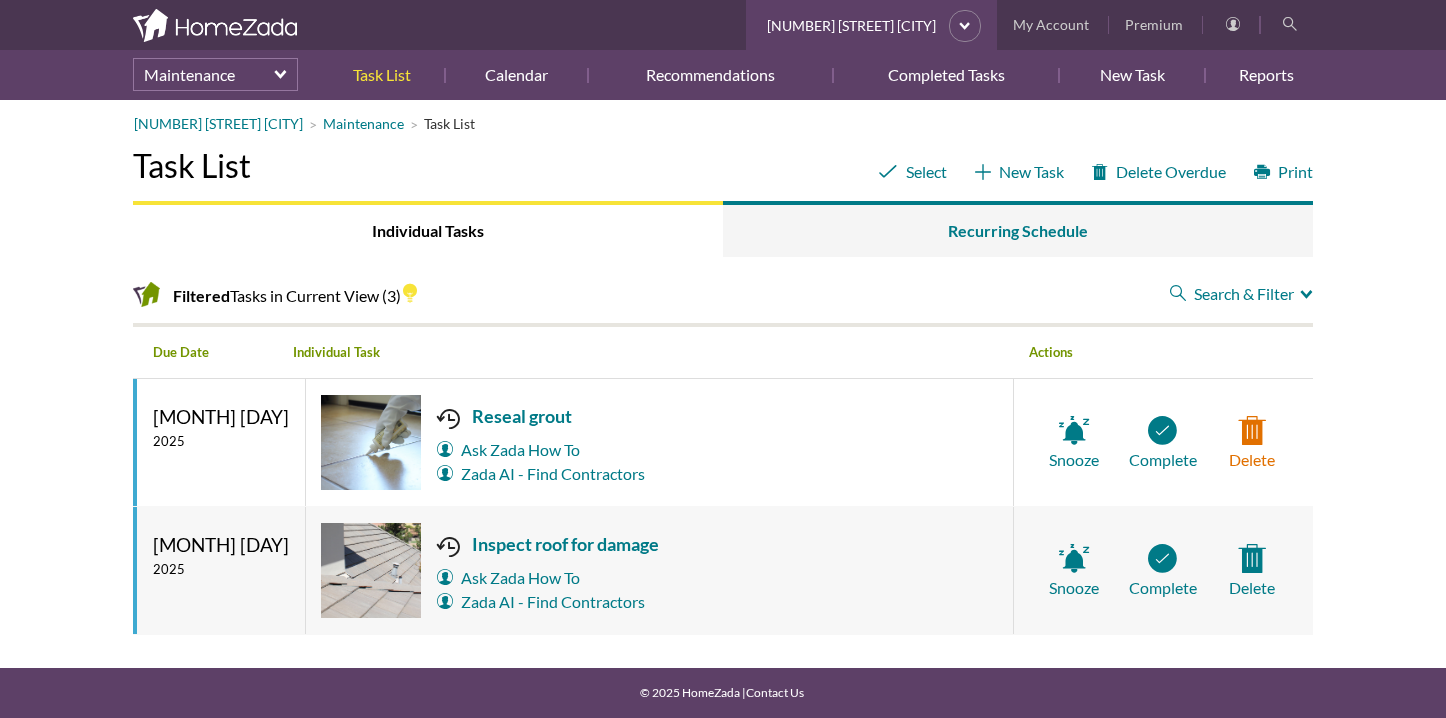 click on "Delete" at bounding box center [0, 0] 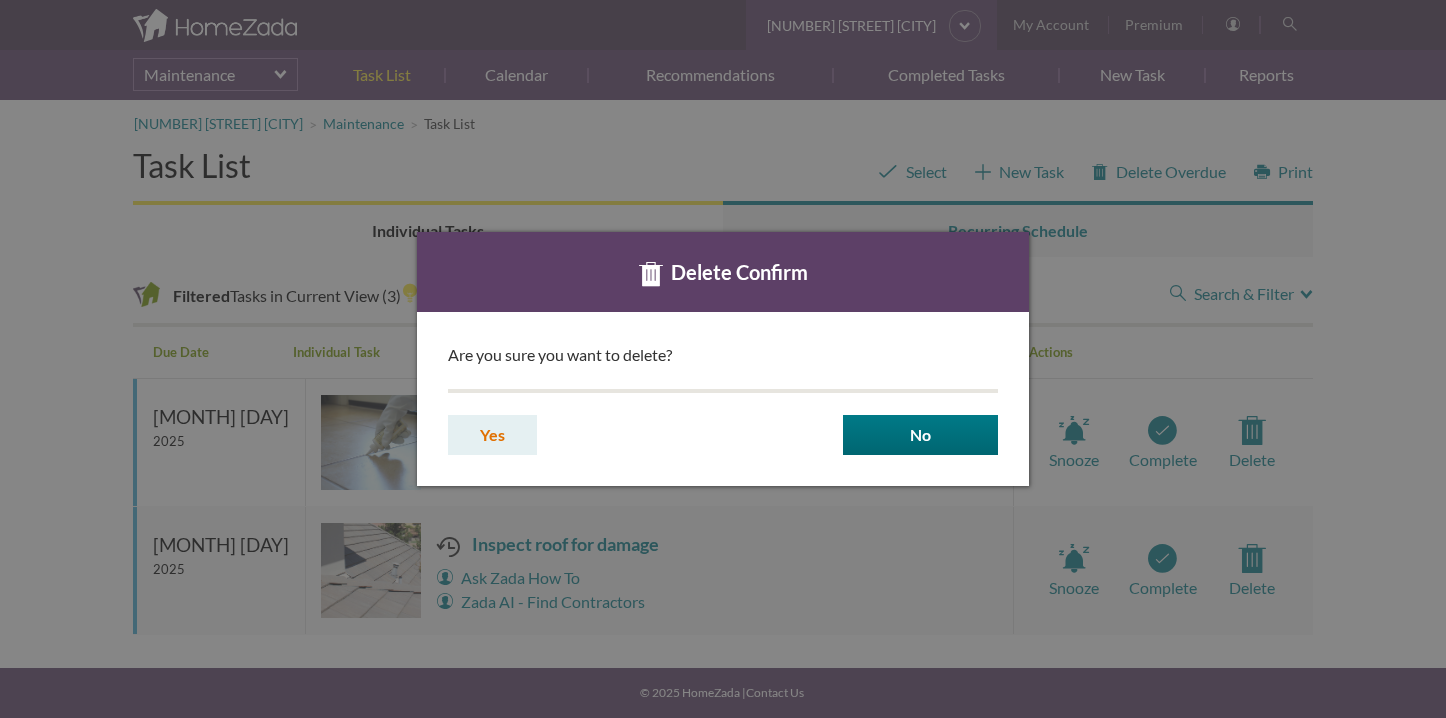 click on "Yes" at bounding box center (492, 435) 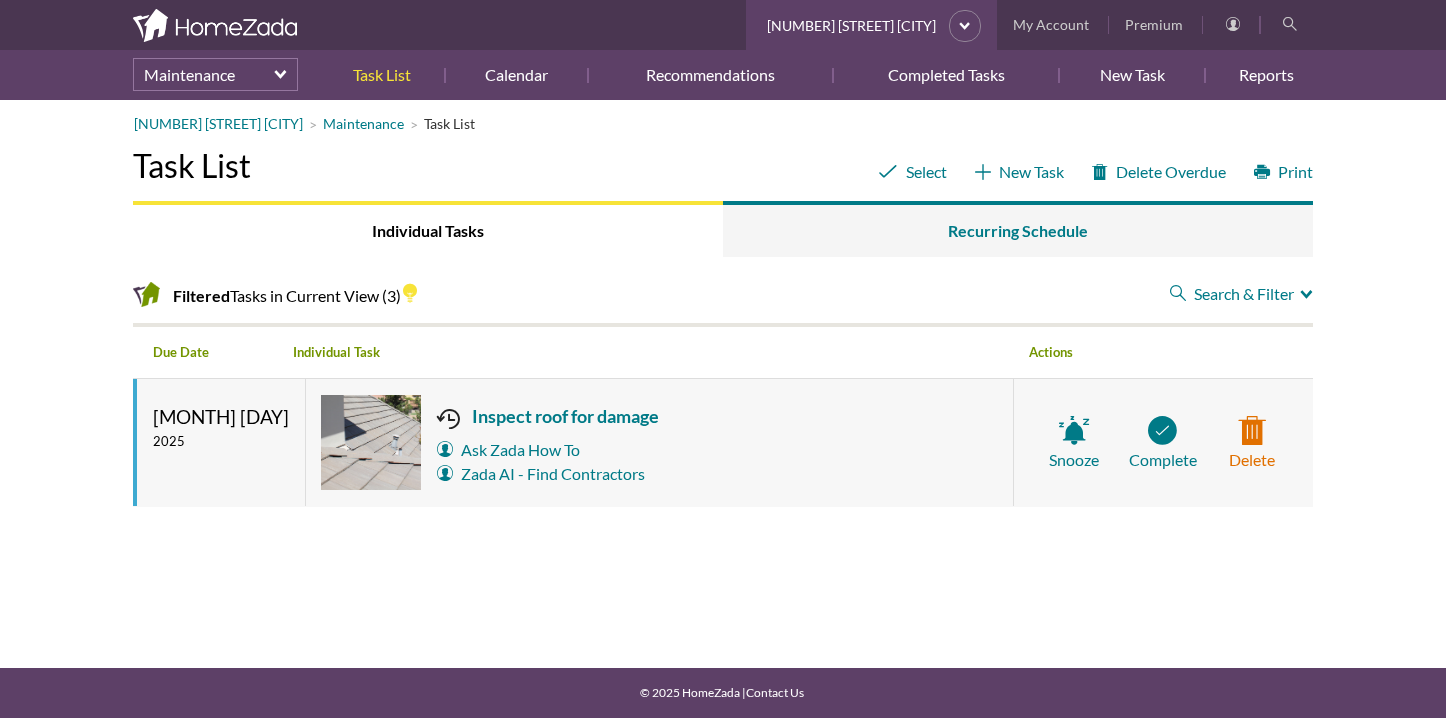 click on "Delete" at bounding box center [0, 0] 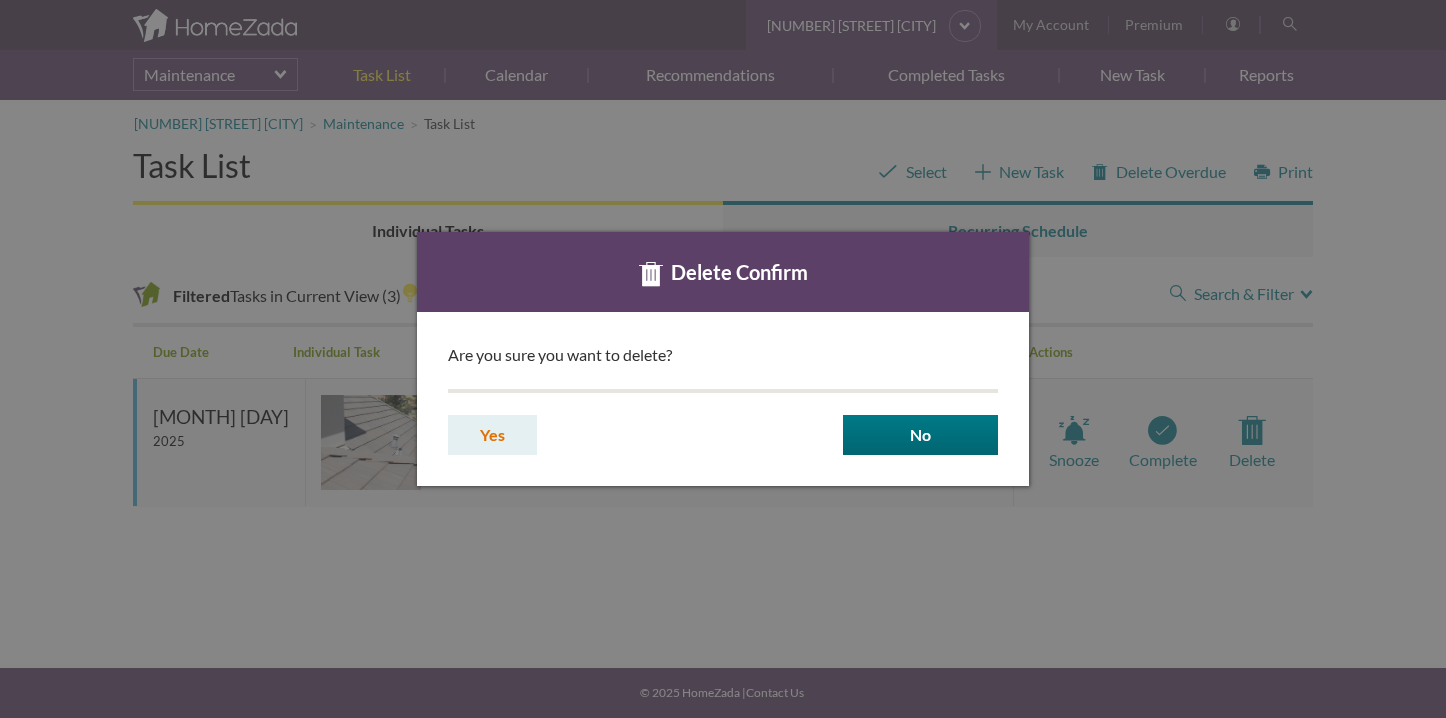click on "Yes" at bounding box center (492, 435) 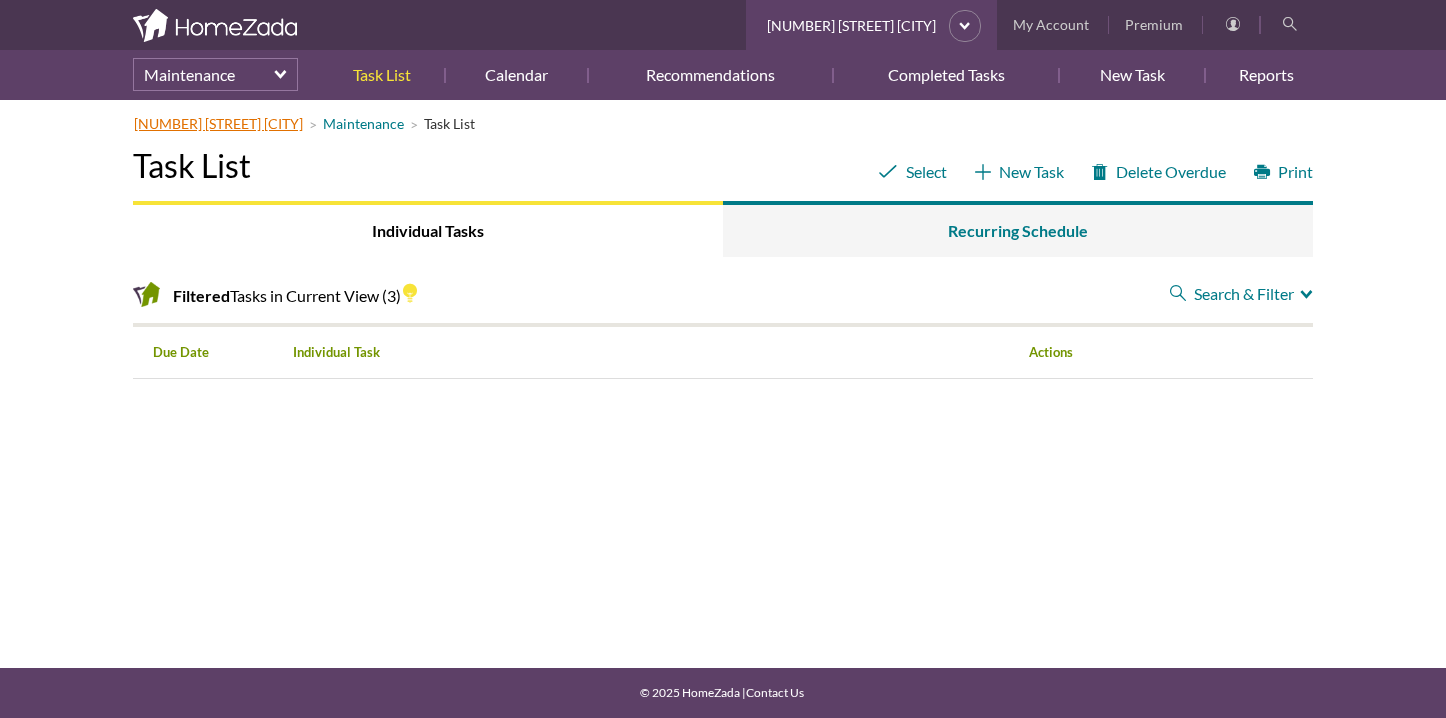 click on "[NUMBER] [STREET] [CITY]" at bounding box center (218, 123) 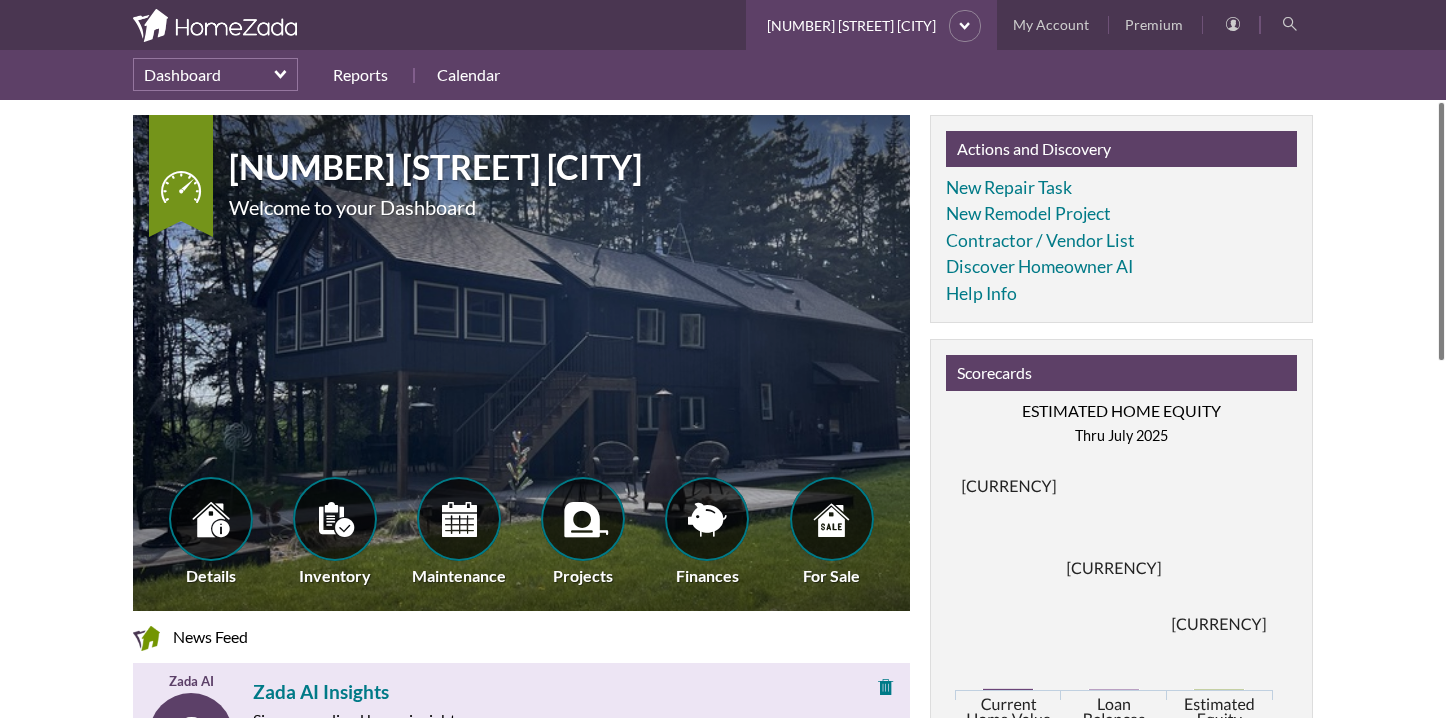 scroll, scrollTop: 0, scrollLeft: 0, axis: both 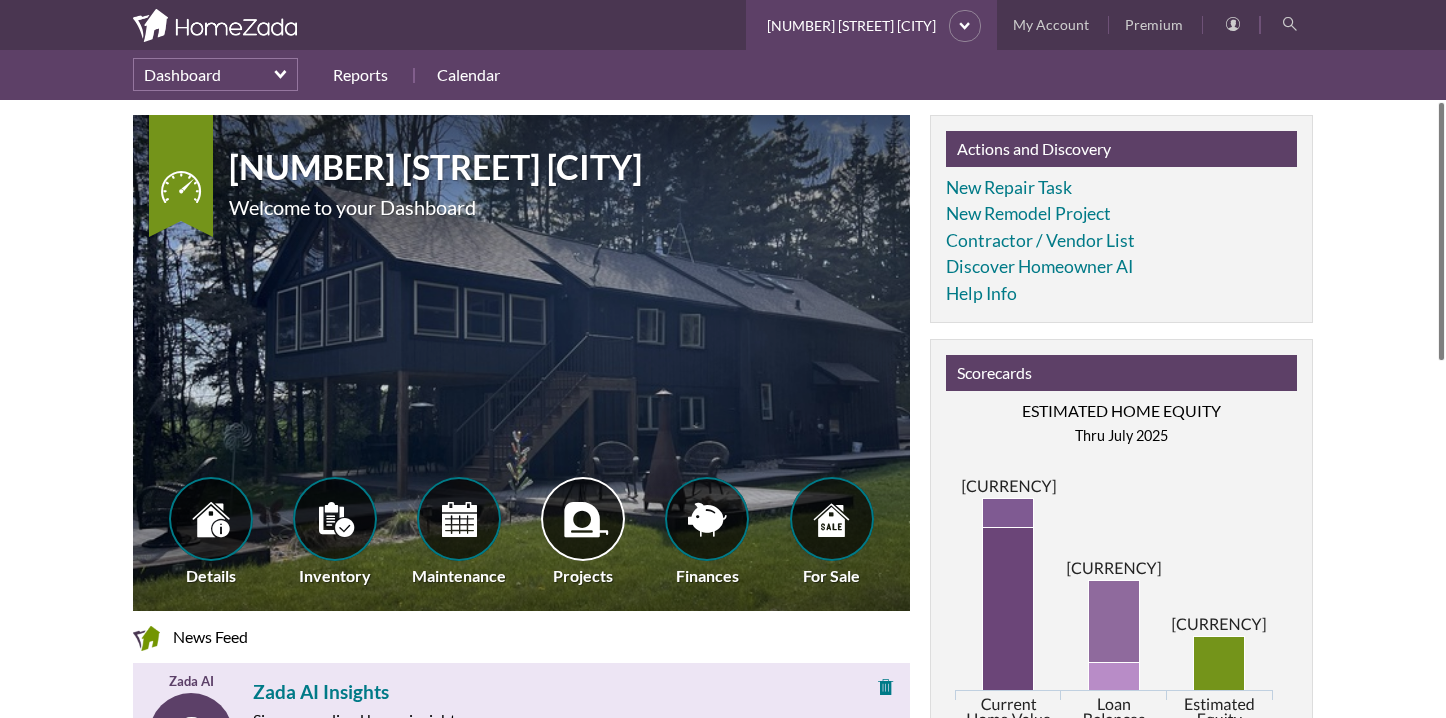 click at bounding box center [583, 519] 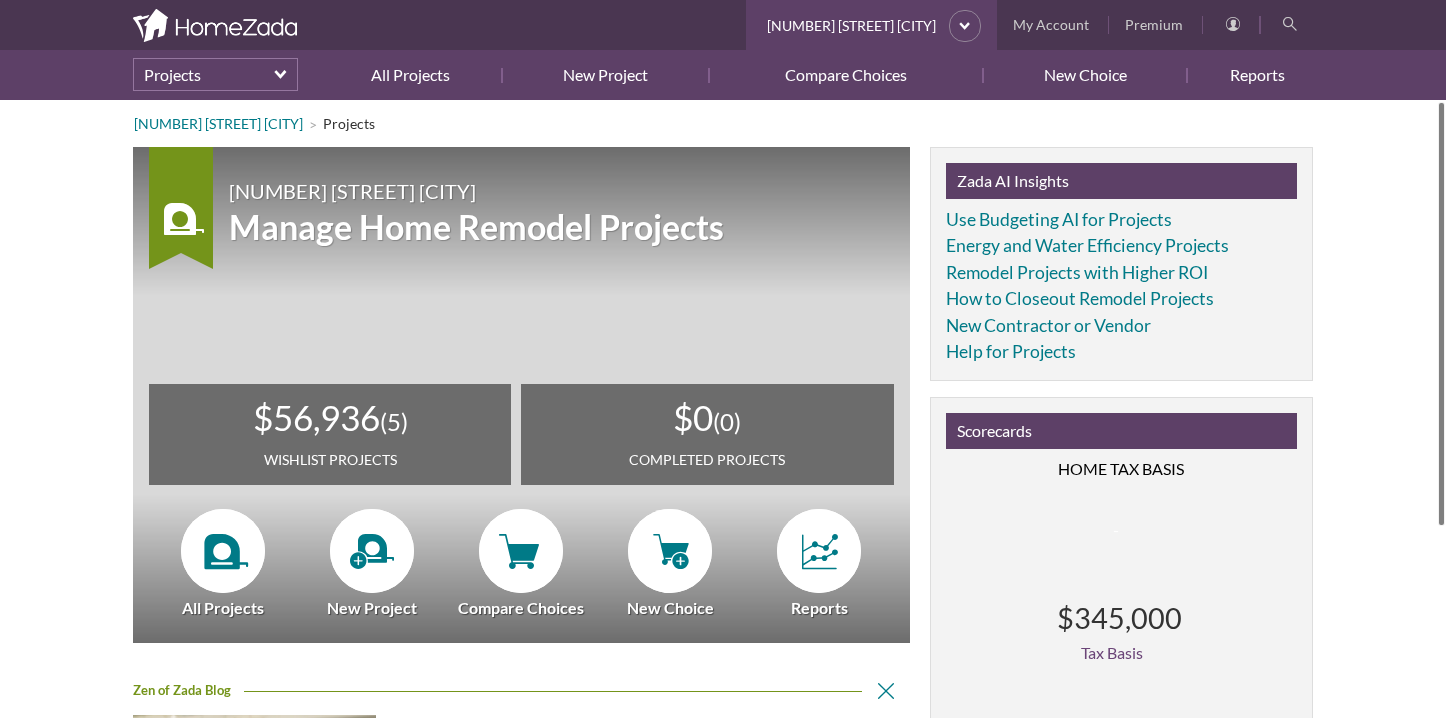 scroll, scrollTop: 0, scrollLeft: 0, axis: both 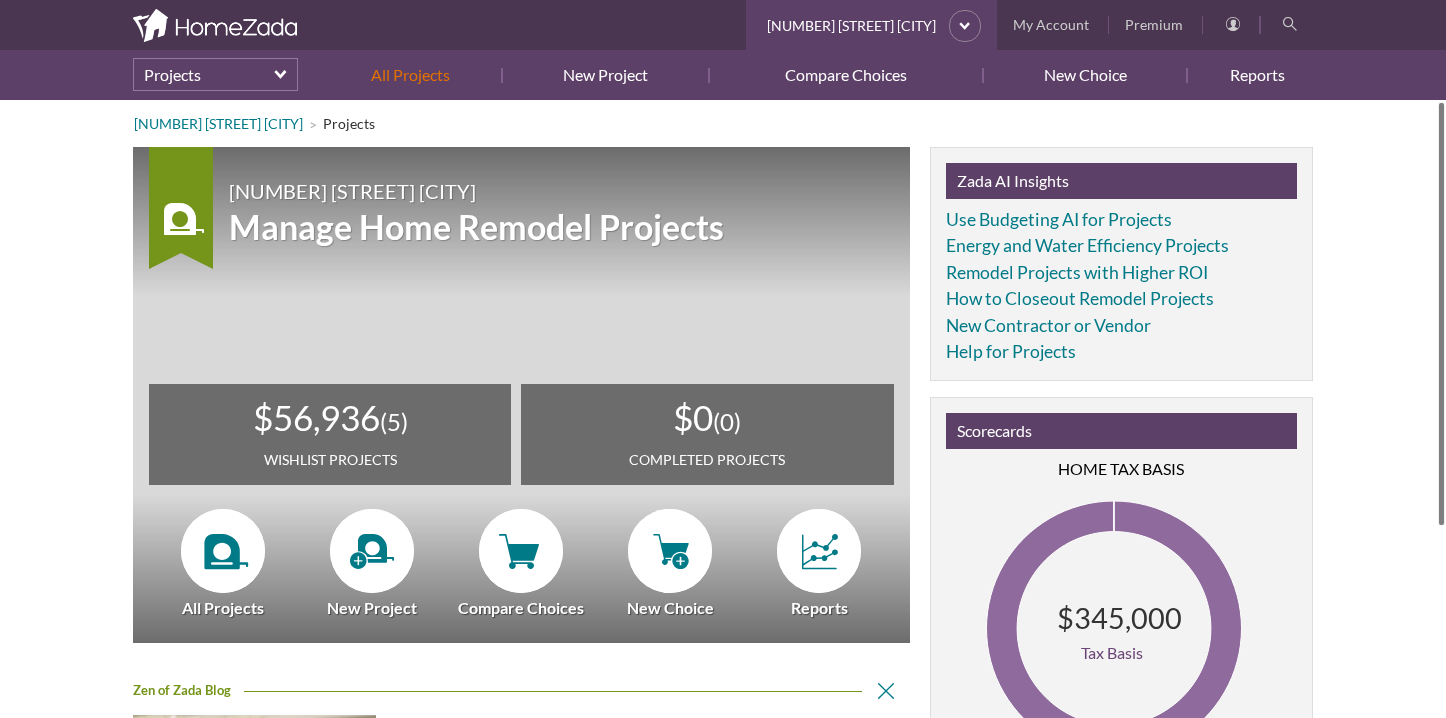 click on "All Projects" at bounding box center [417, 75] 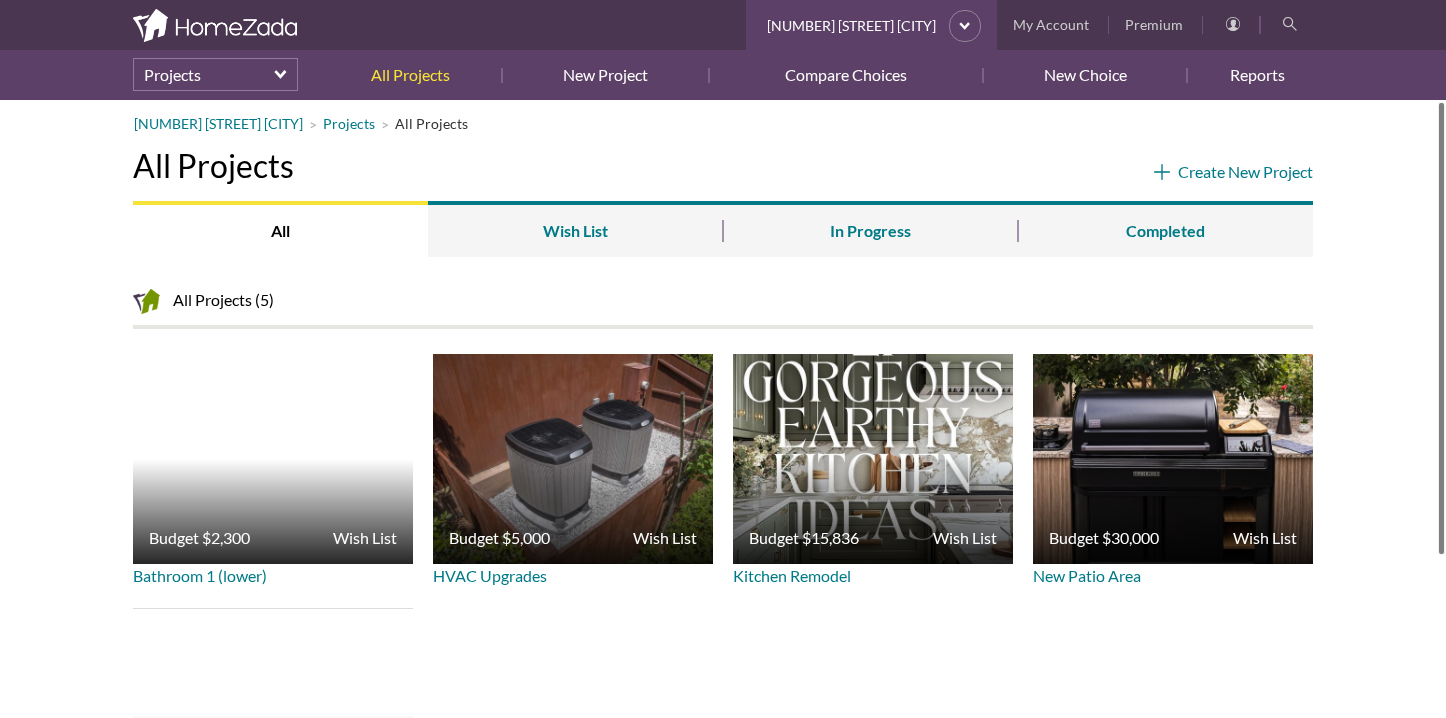 scroll, scrollTop: 0, scrollLeft: 0, axis: both 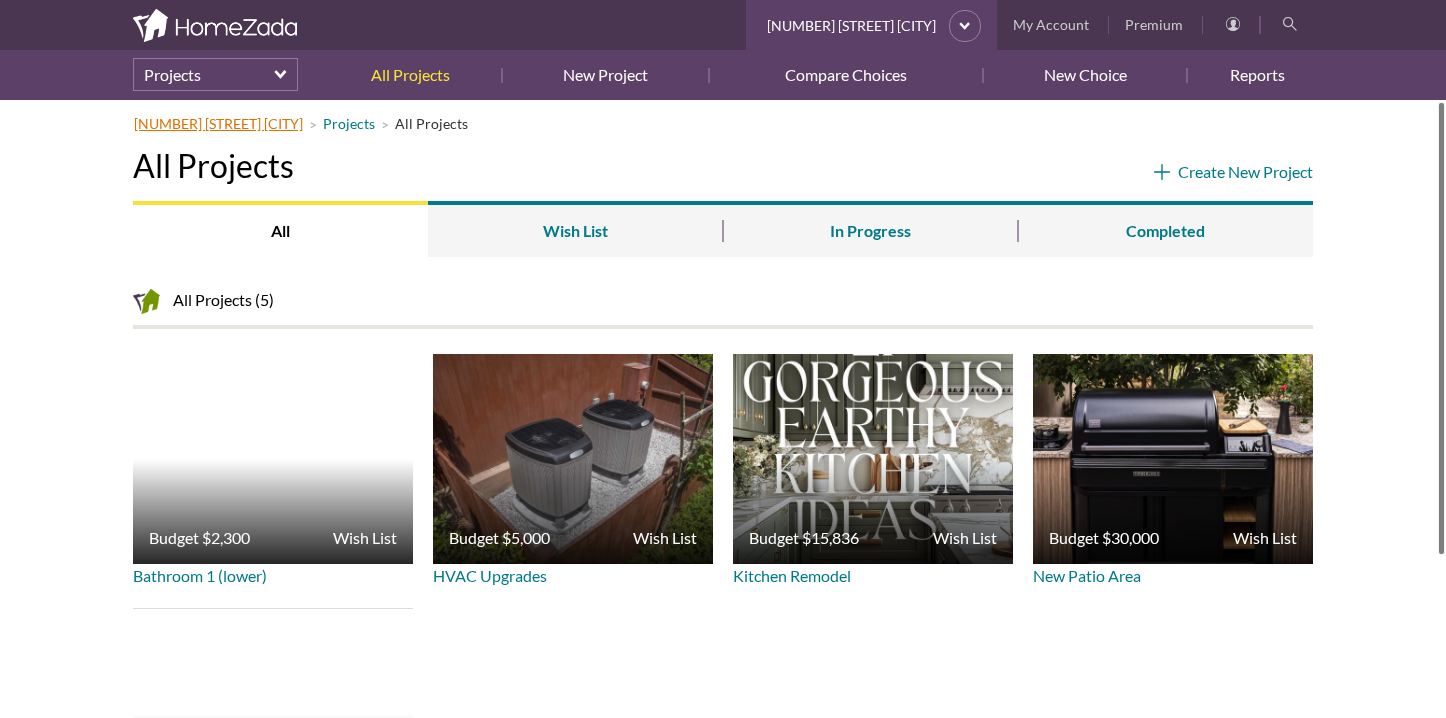 click on "[NUMBER] [STREET] [CITY]" at bounding box center (218, 123) 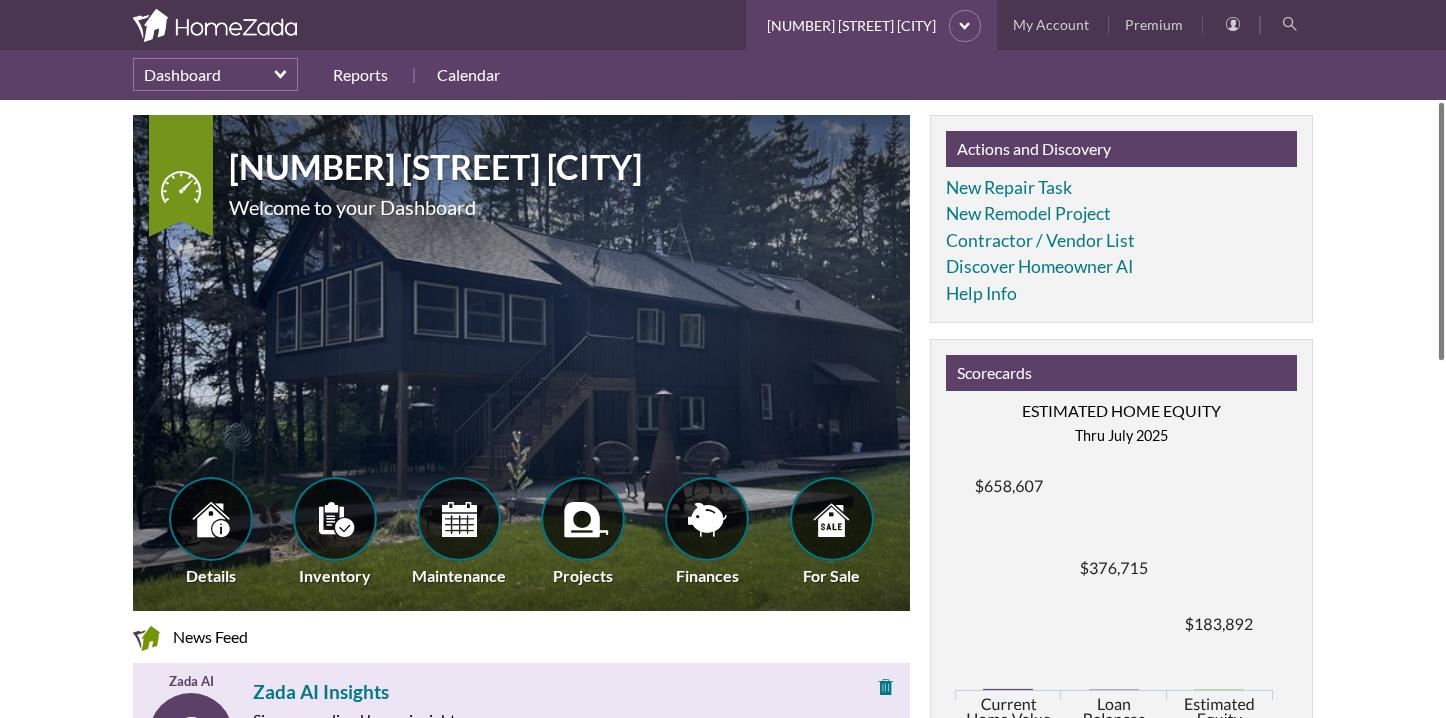 scroll, scrollTop: 0, scrollLeft: 0, axis: both 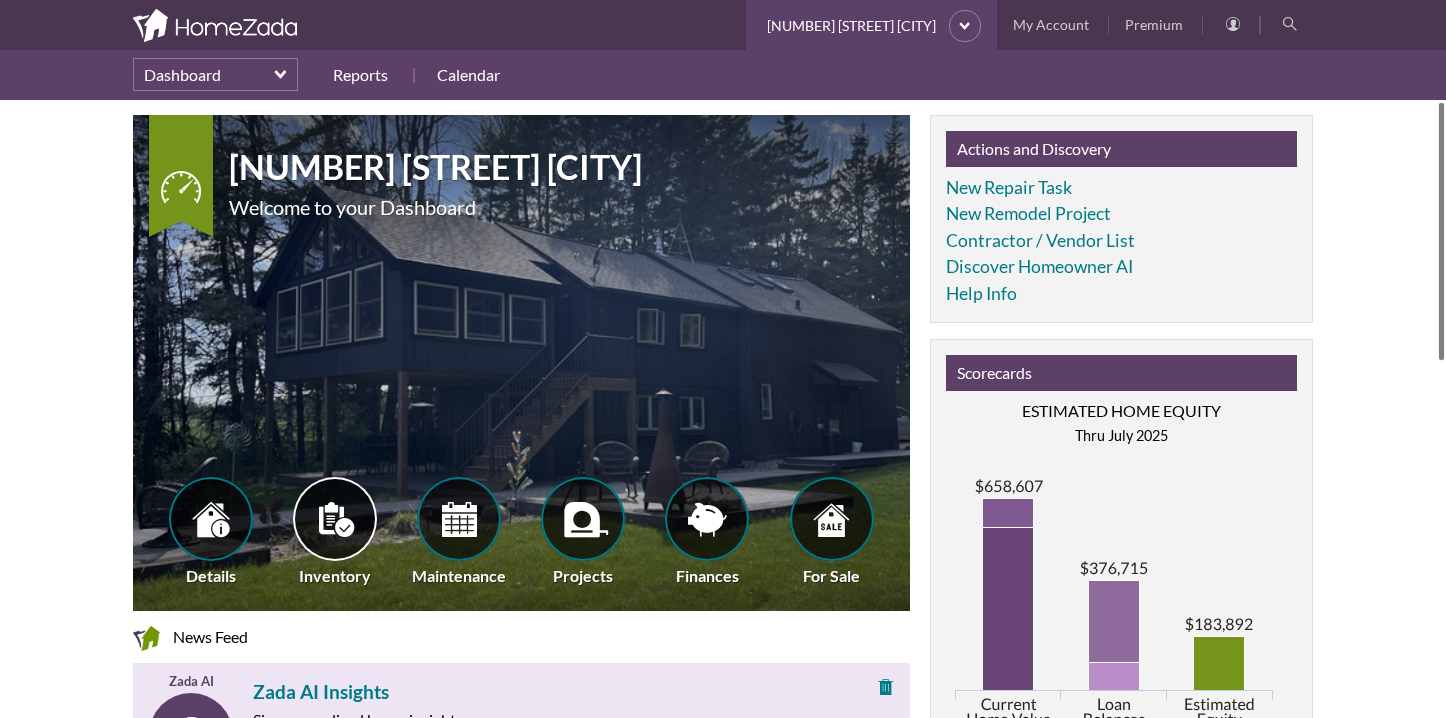 click at bounding box center (335, 519) 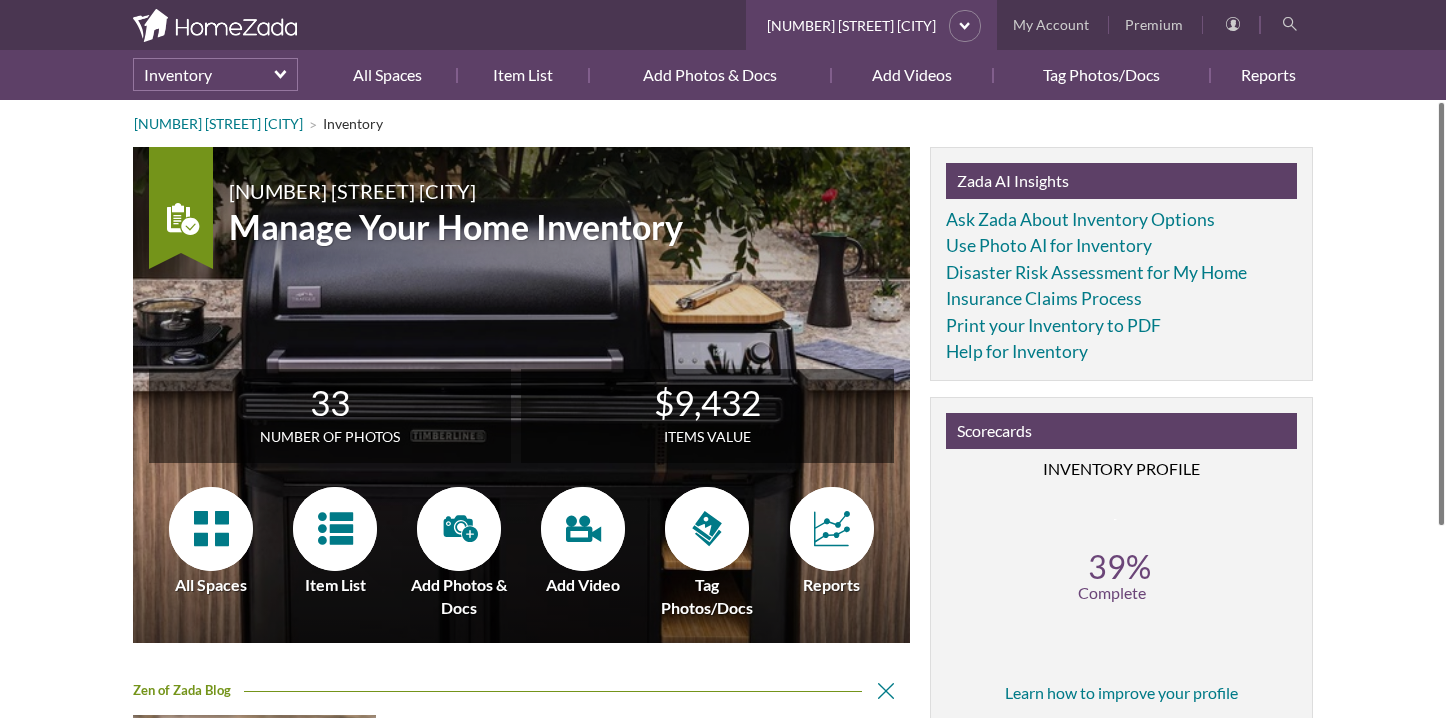 scroll, scrollTop: 0, scrollLeft: 0, axis: both 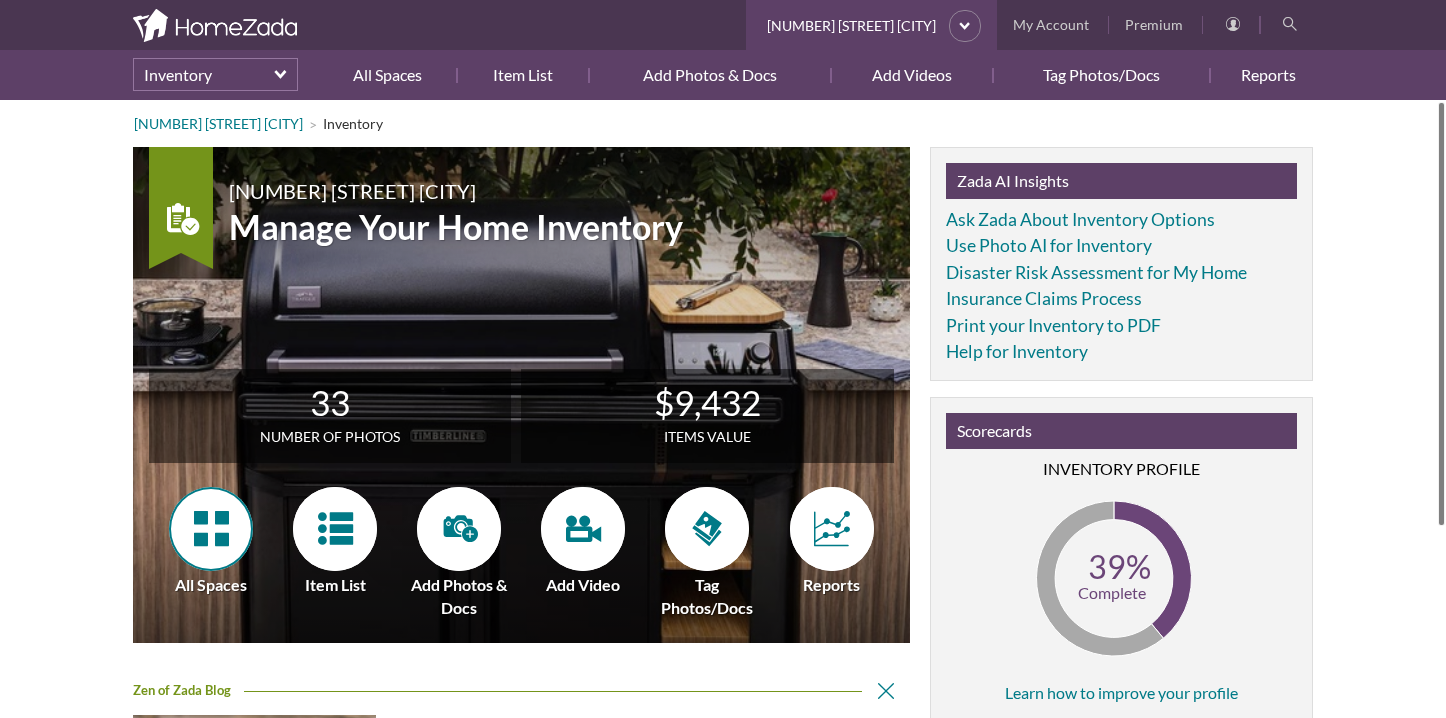 click at bounding box center (211, 528) 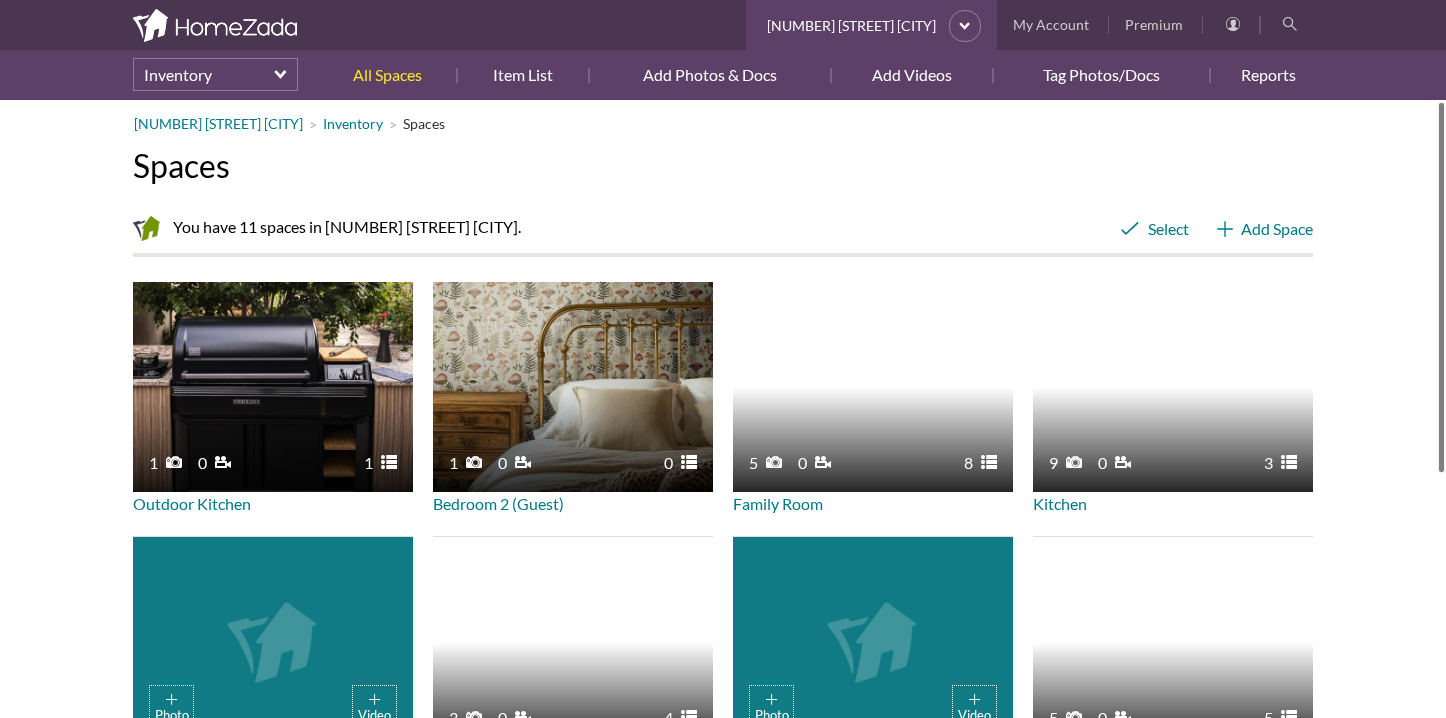 scroll, scrollTop: 0, scrollLeft: 0, axis: both 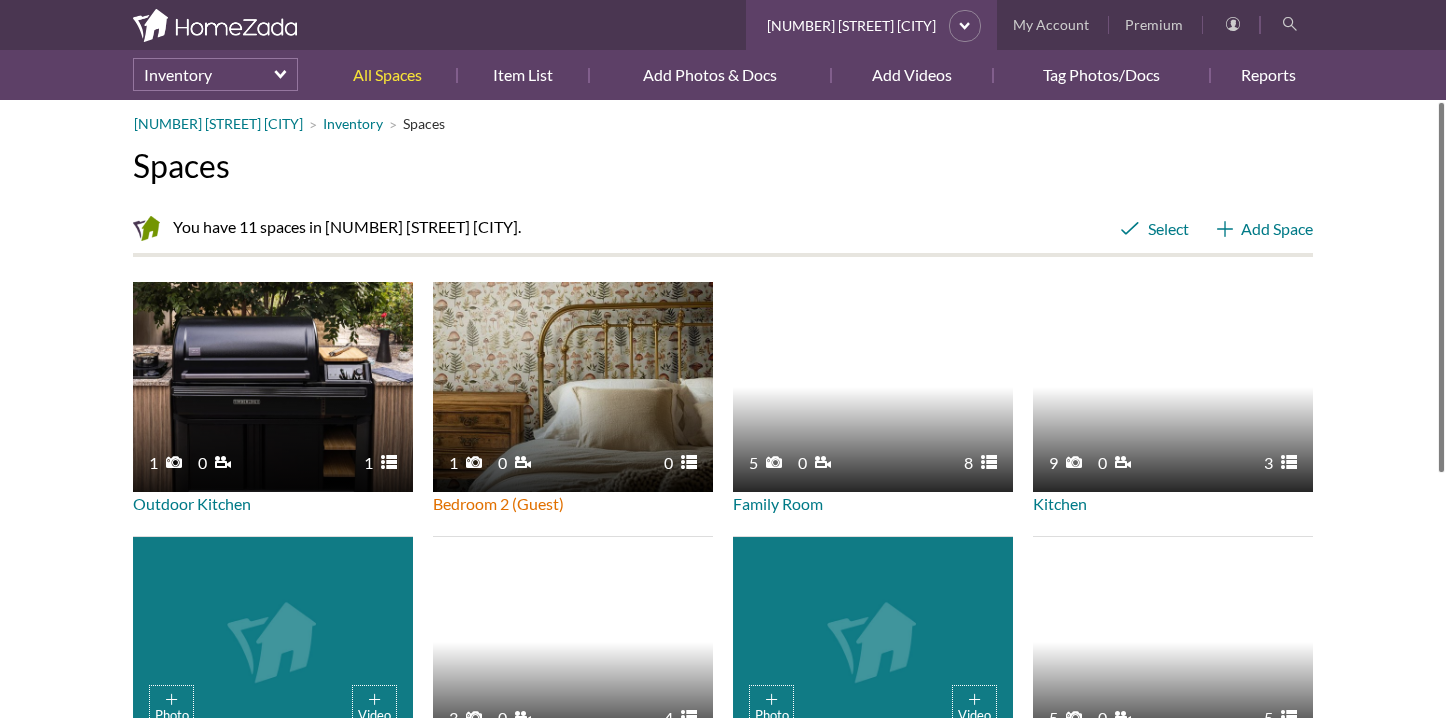 click on "Bedroom 2 (Guest)" at bounding box center (498, 503) 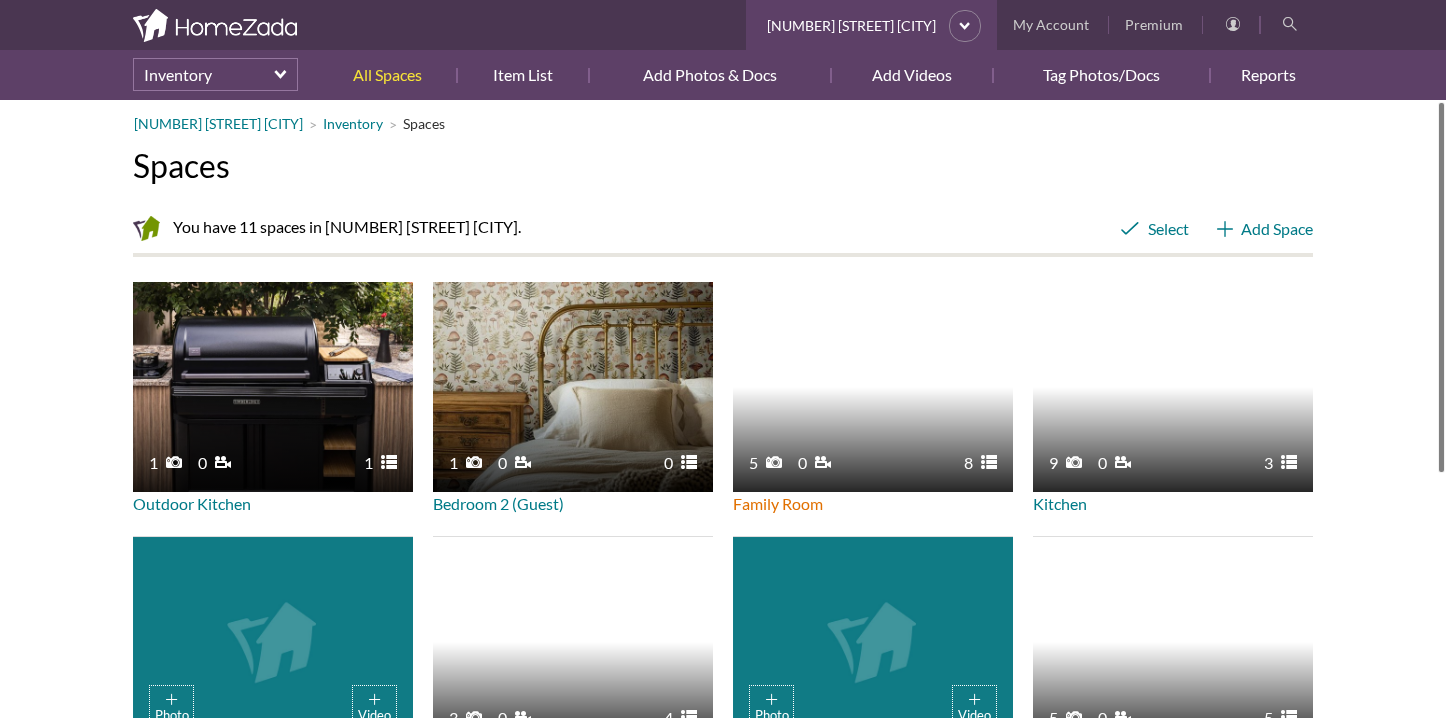 click on "5 8 0" at bounding box center [873, 387] 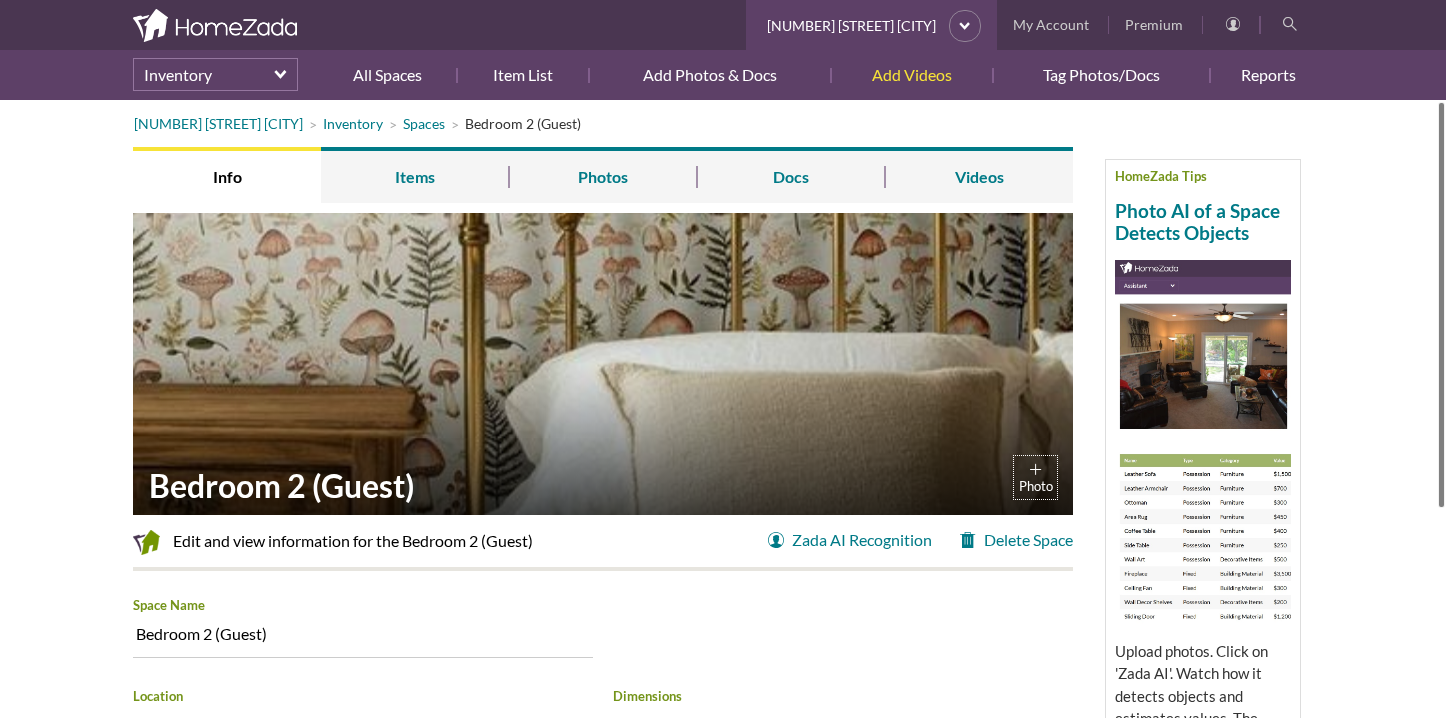 scroll, scrollTop: 0, scrollLeft: 0, axis: both 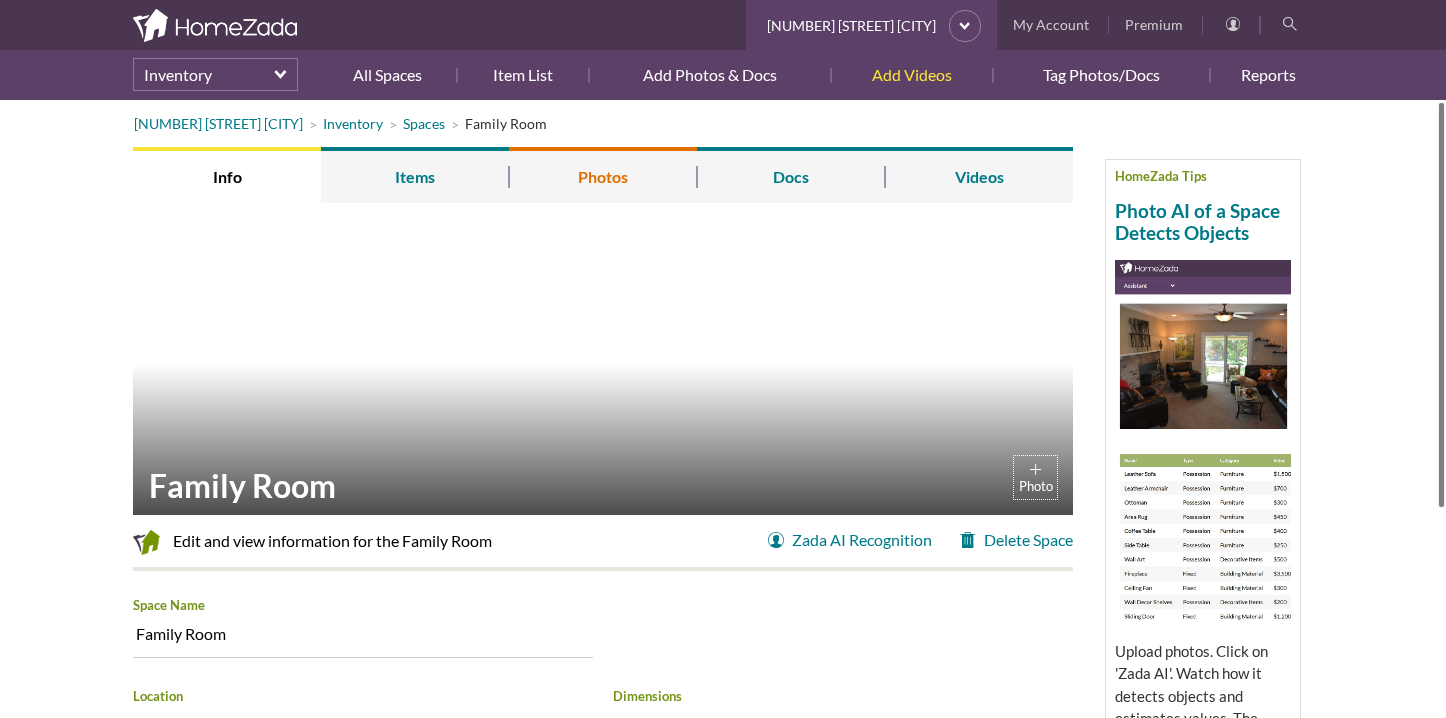 click on "Photos" at bounding box center [603, 175] 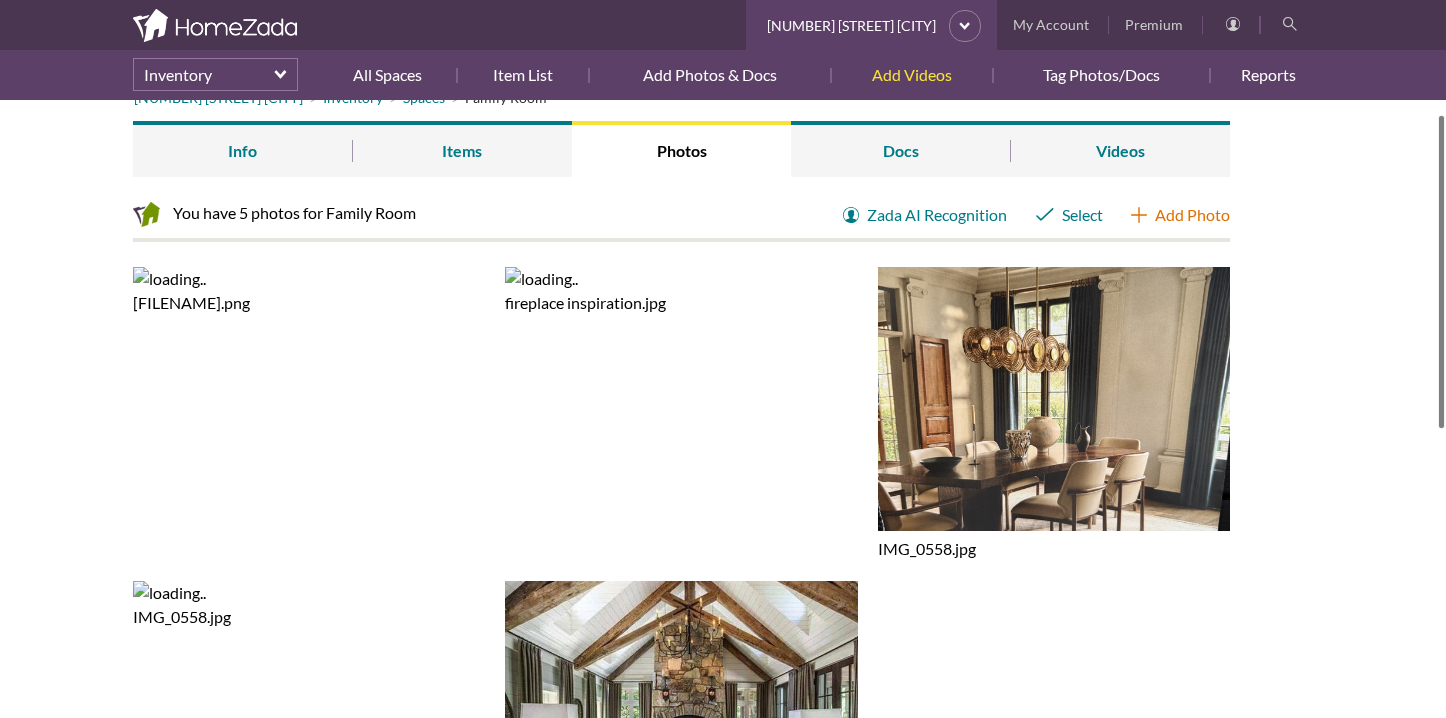 click on "Add Photo" at bounding box center [1180, 215] 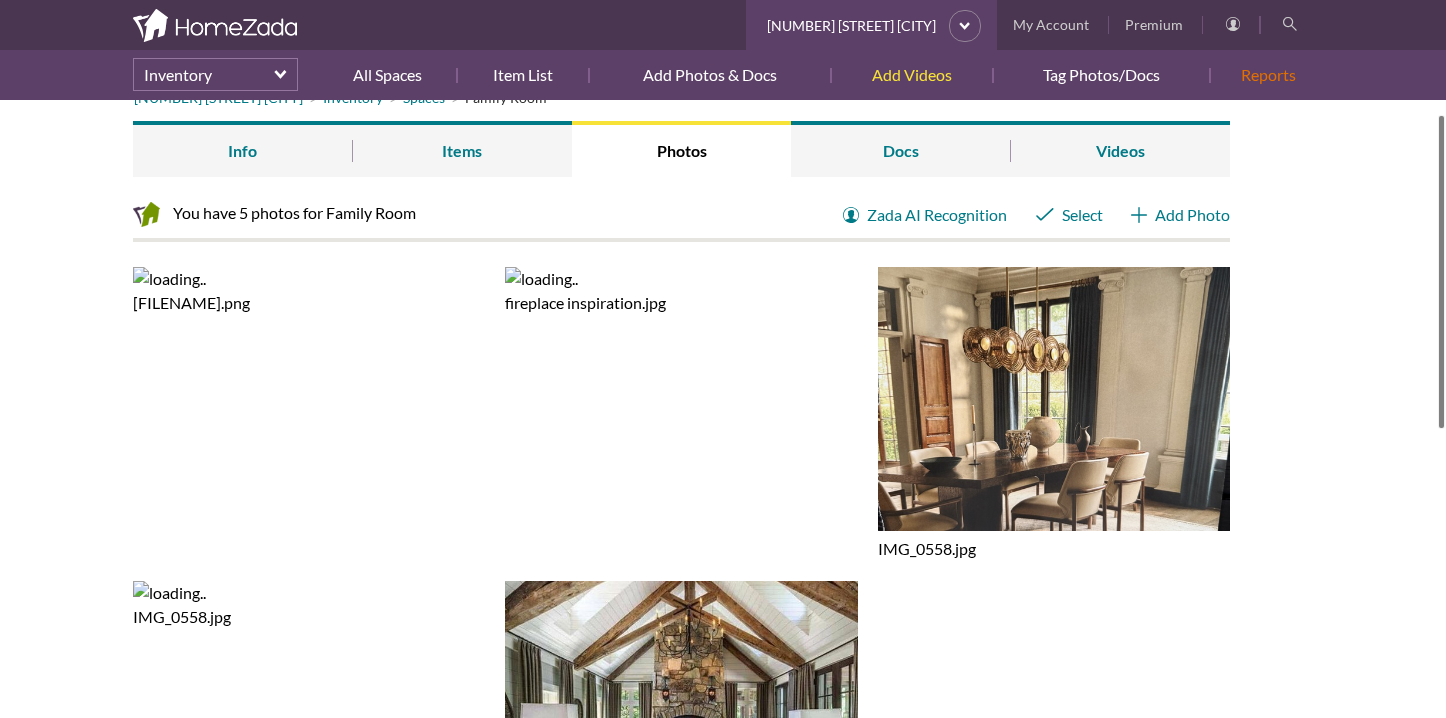type on "C:\fakepath\ChatGPT Image Jul 6, 2025, 06_07_51 PM.png" 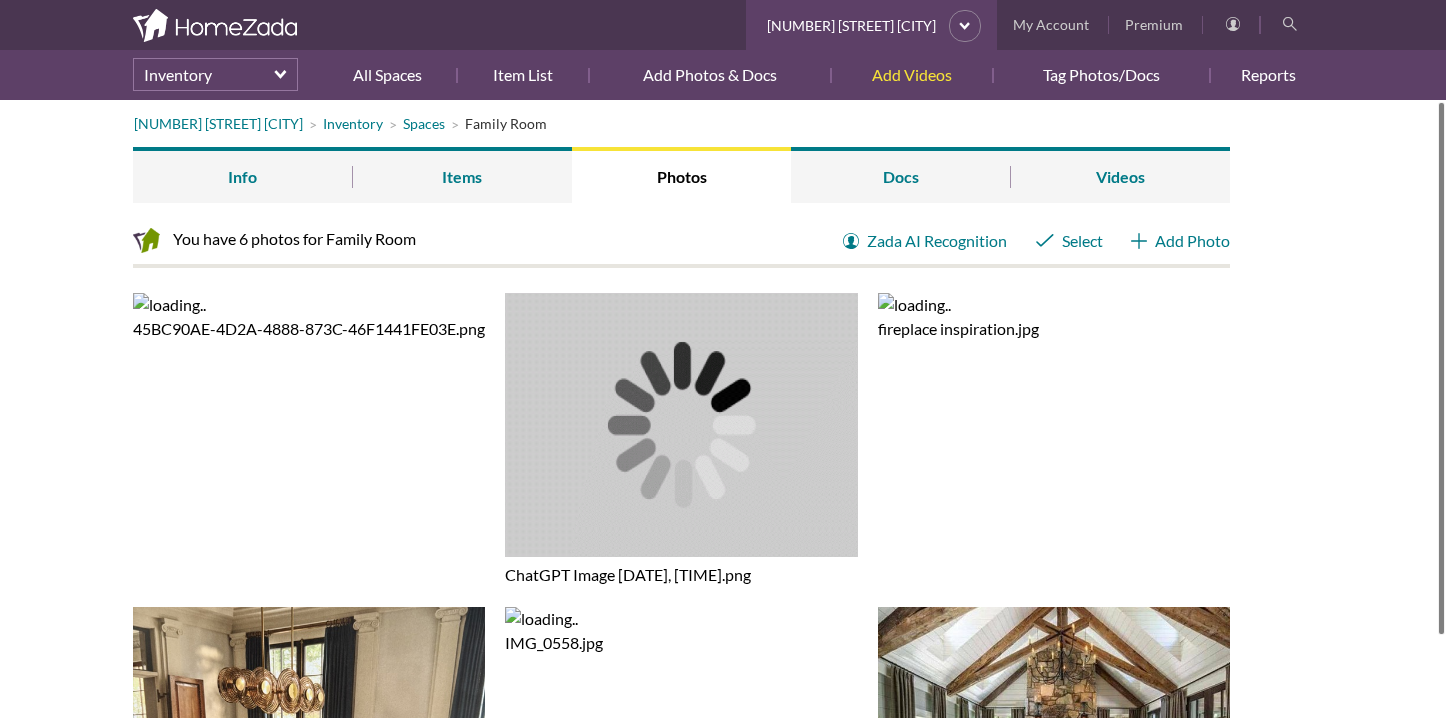 scroll, scrollTop: 0, scrollLeft: 0, axis: both 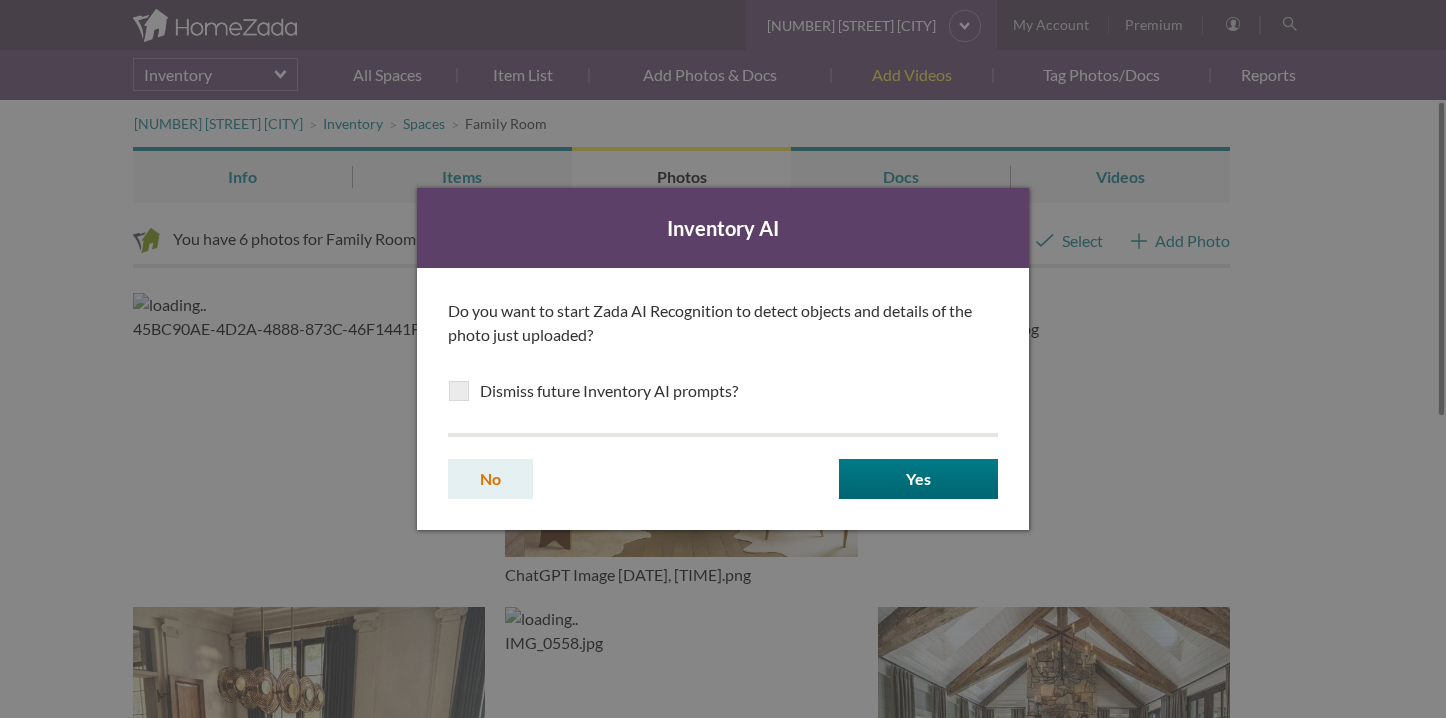 click on "No" at bounding box center (490, 479) 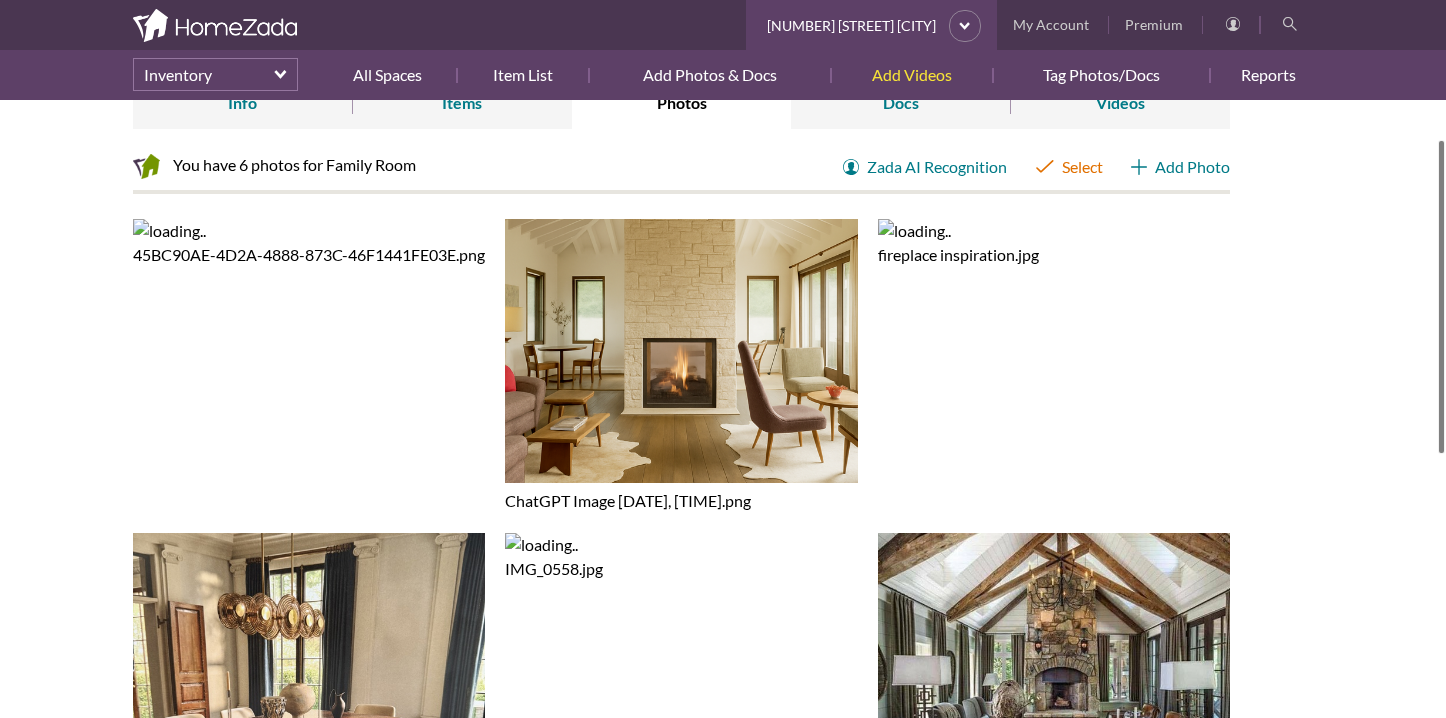 click on "Select" at bounding box center (1069, 167) 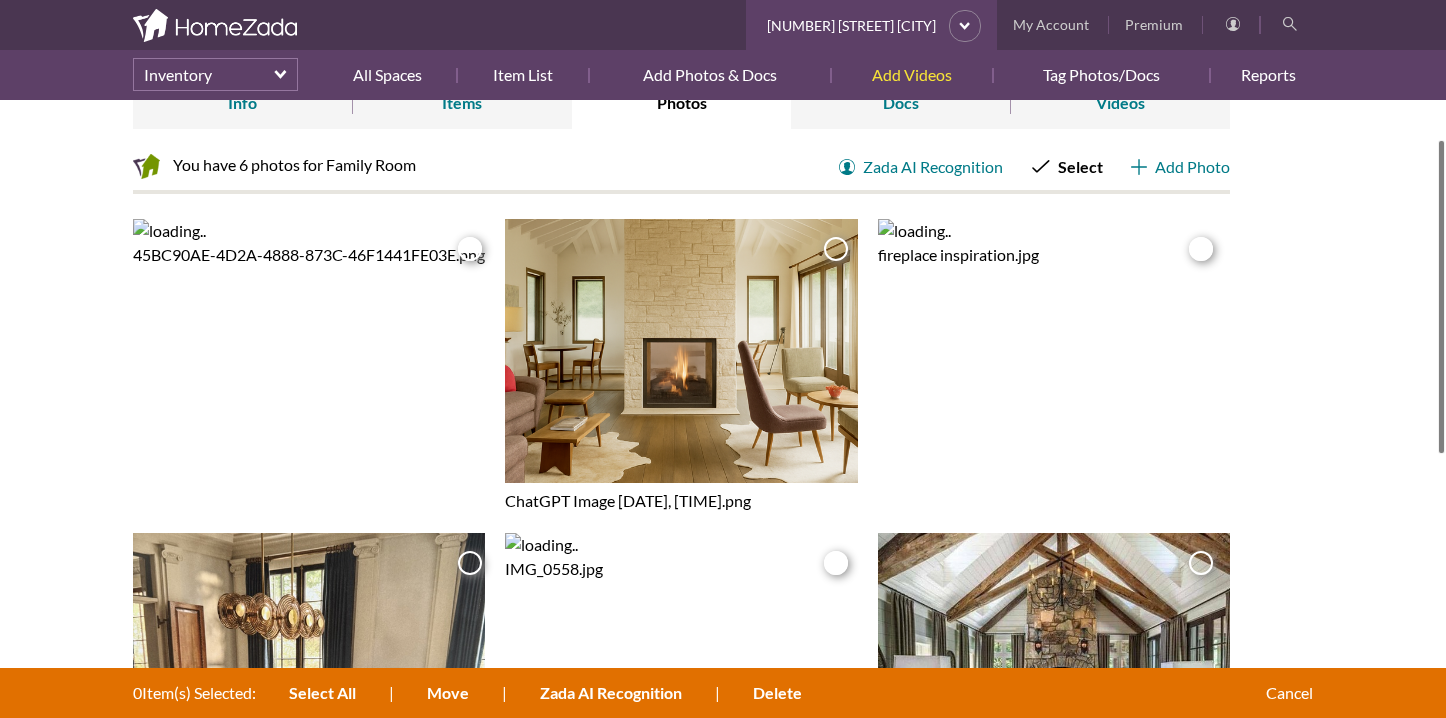 click at bounding box center [469, 249] 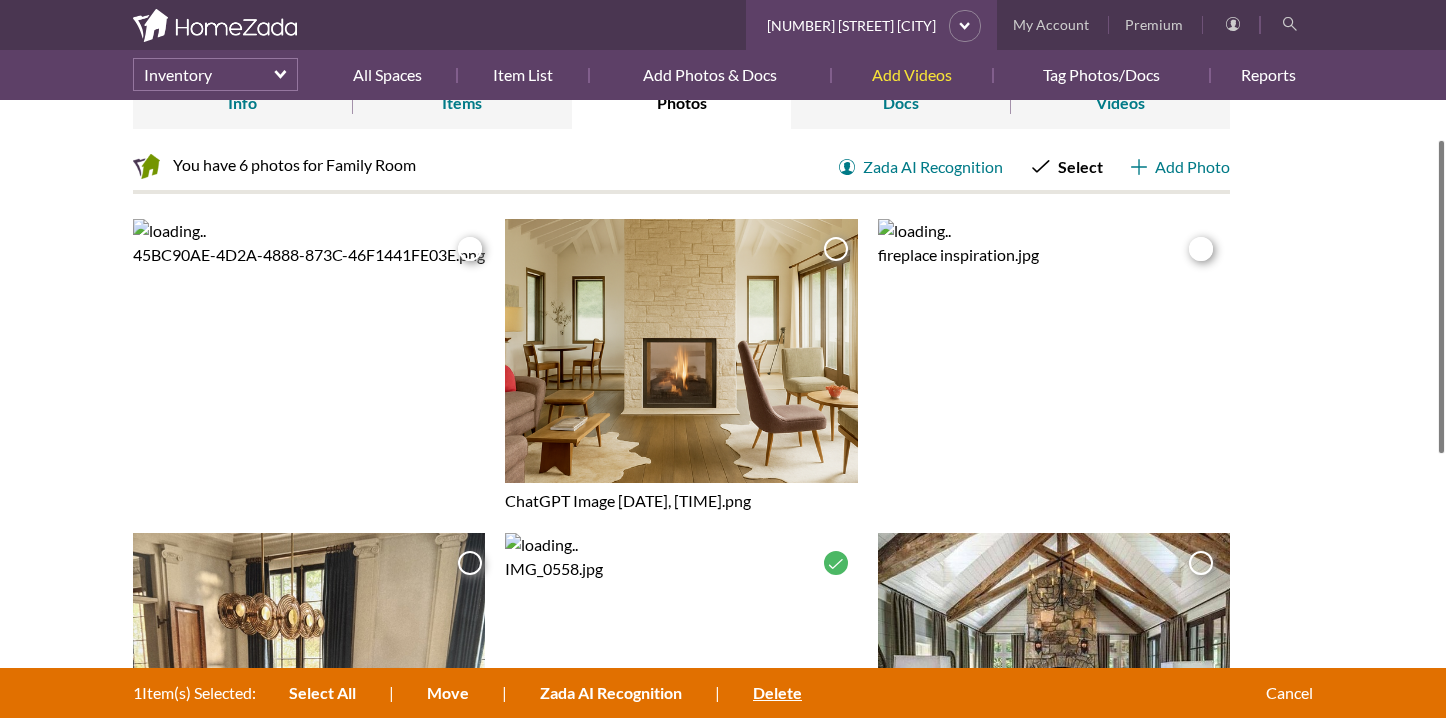 click on "Delete" at bounding box center (777, 692) 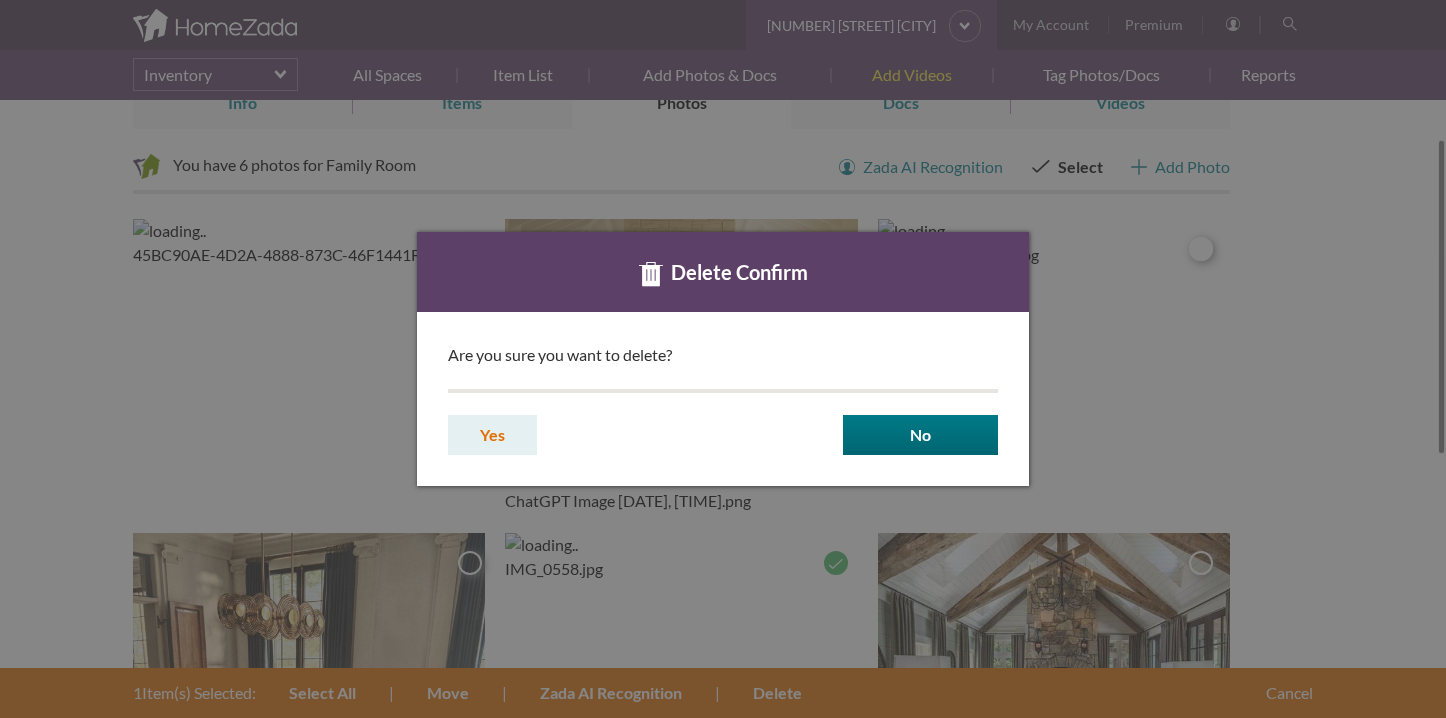 click on "Yes" at bounding box center [492, 435] 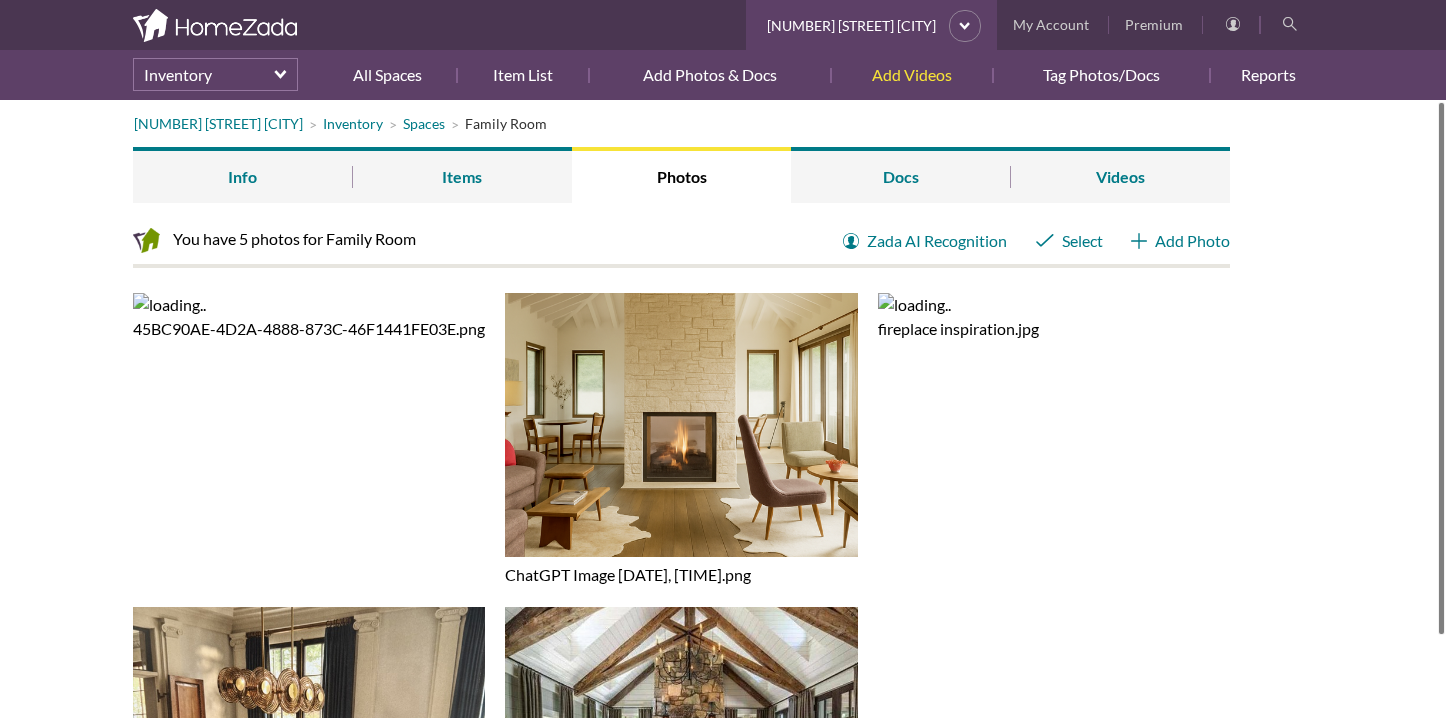 scroll, scrollTop: 0, scrollLeft: 0, axis: both 